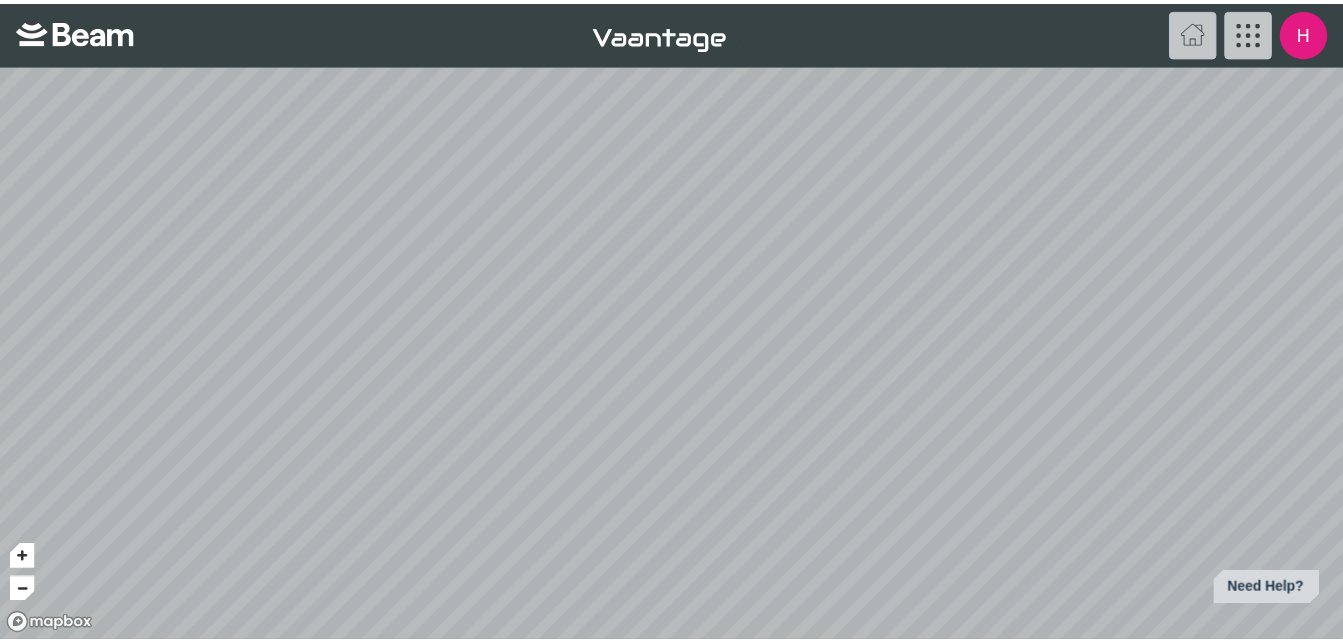 scroll, scrollTop: 0, scrollLeft: 0, axis: both 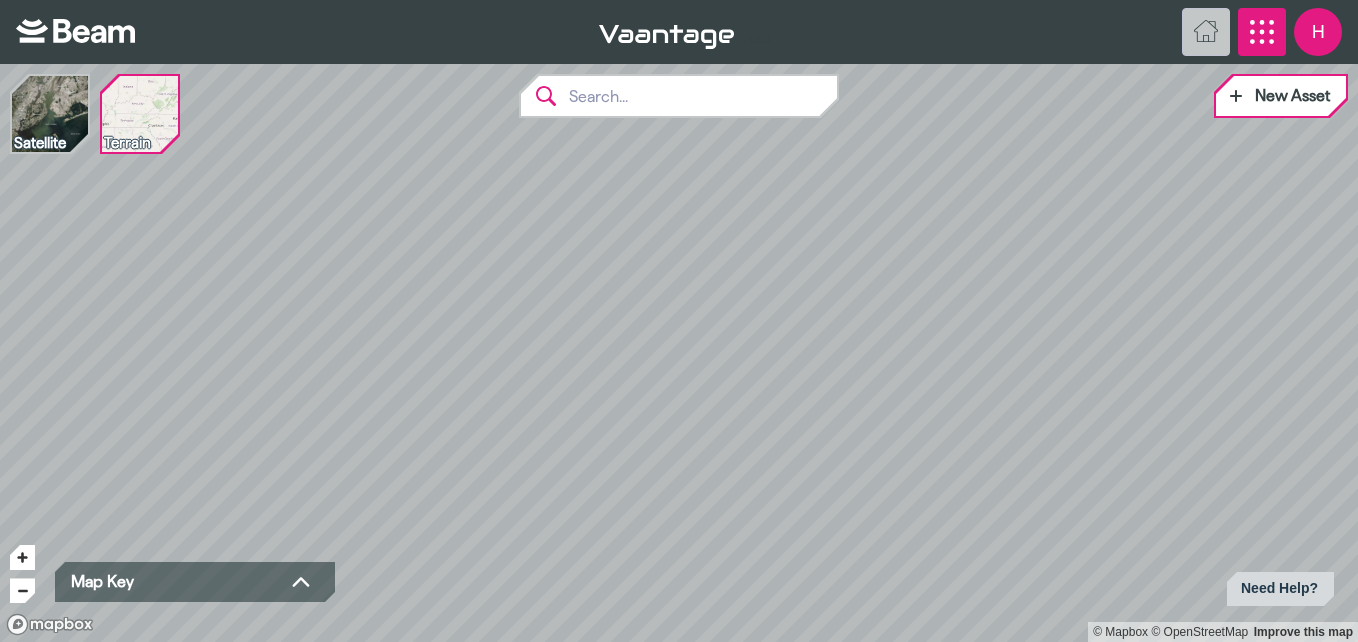 click at bounding box center (1262, 32) 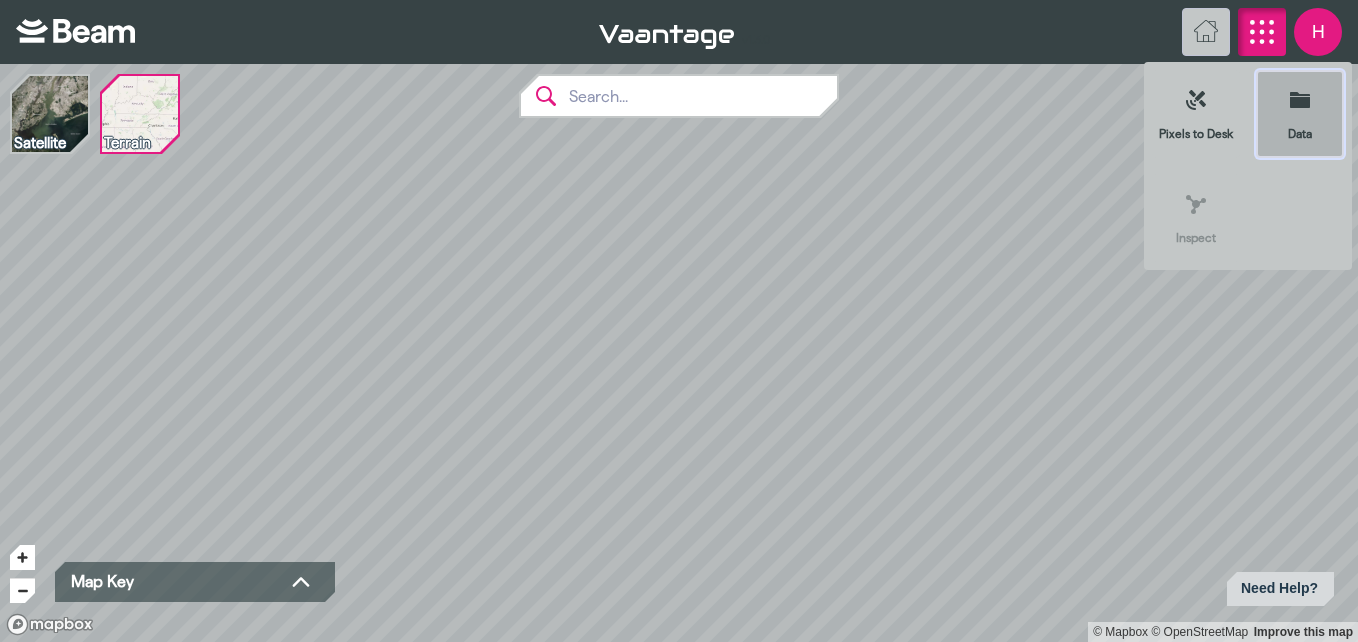 click on "Data" at bounding box center (1300, 114) 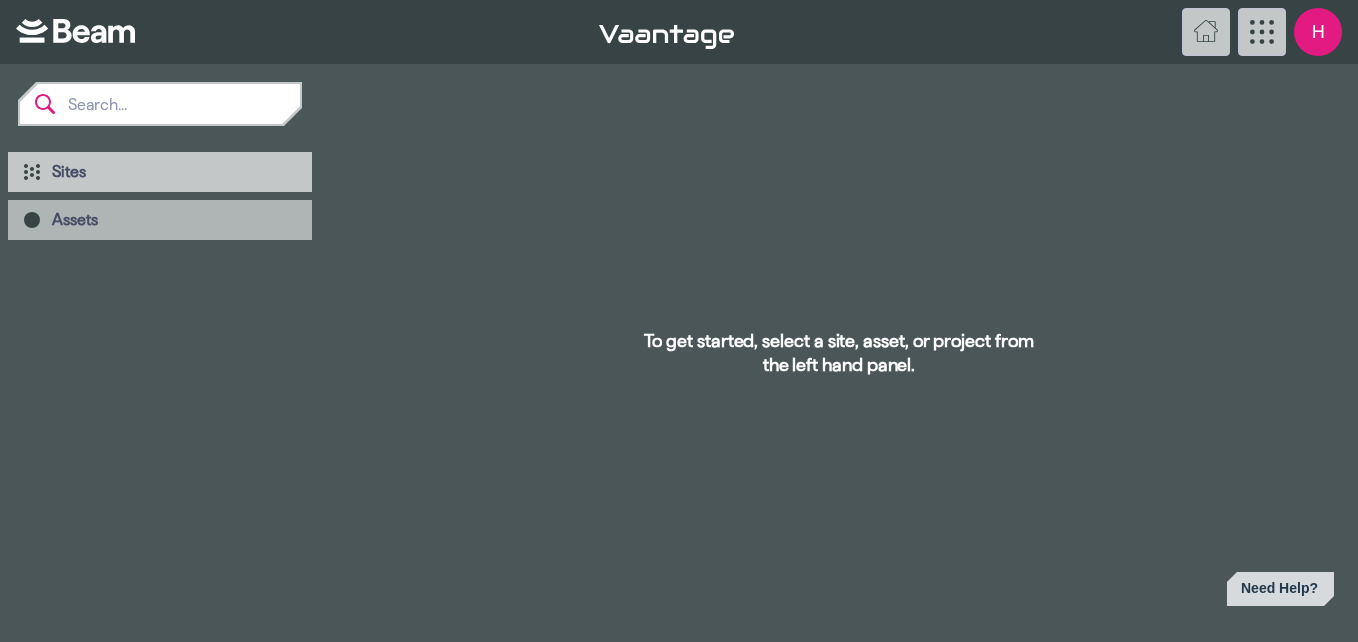 click on "Assets" at bounding box center (75, 219) 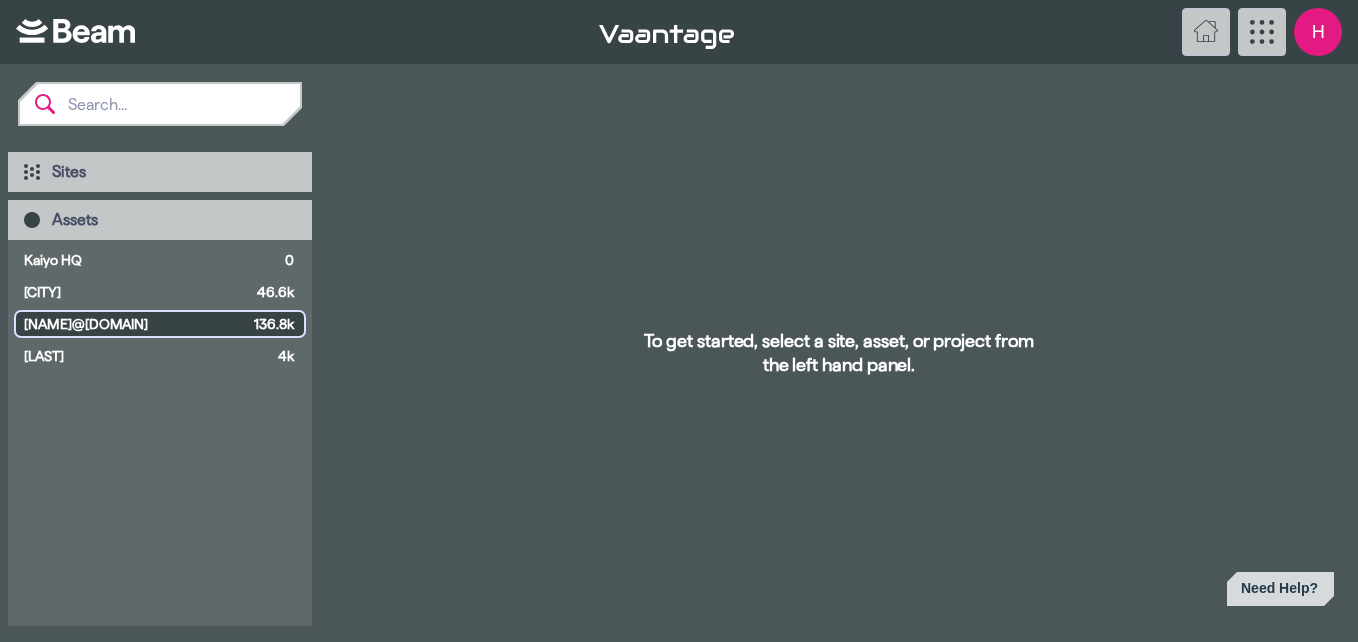 click on "[NAME]@[DOMAIN]" at bounding box center (135, 324) 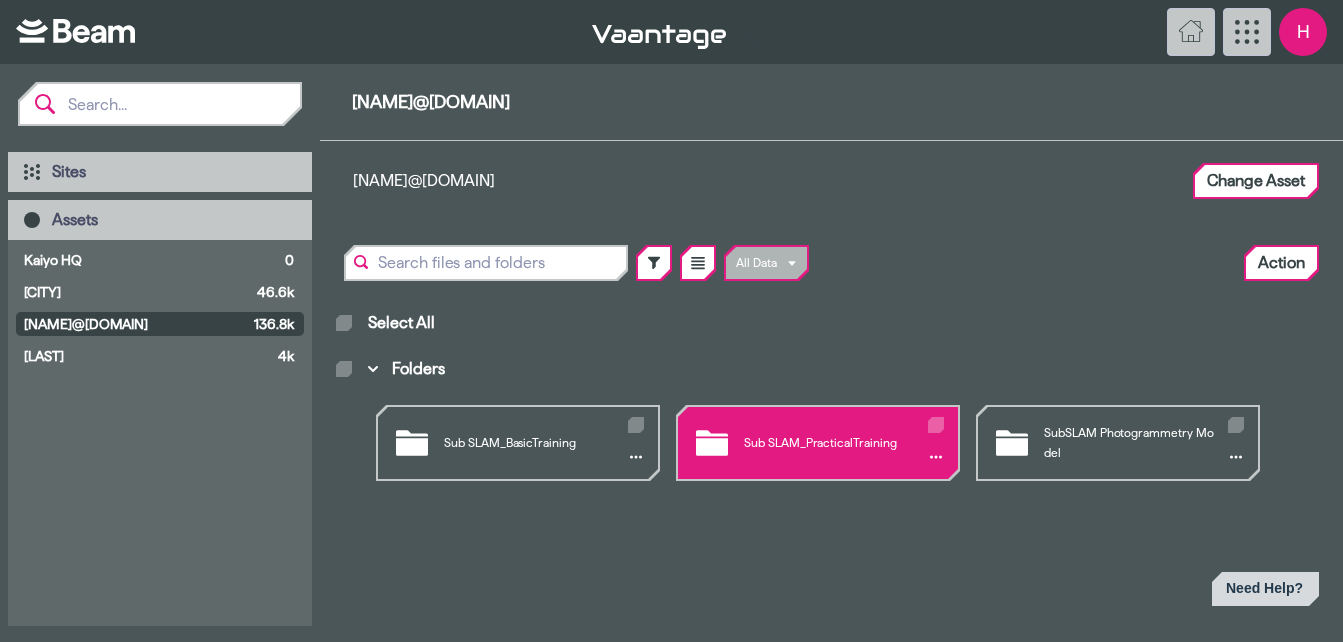 click on "Sub SLAM_PracticalTraining" at bounding box center [818, 443] 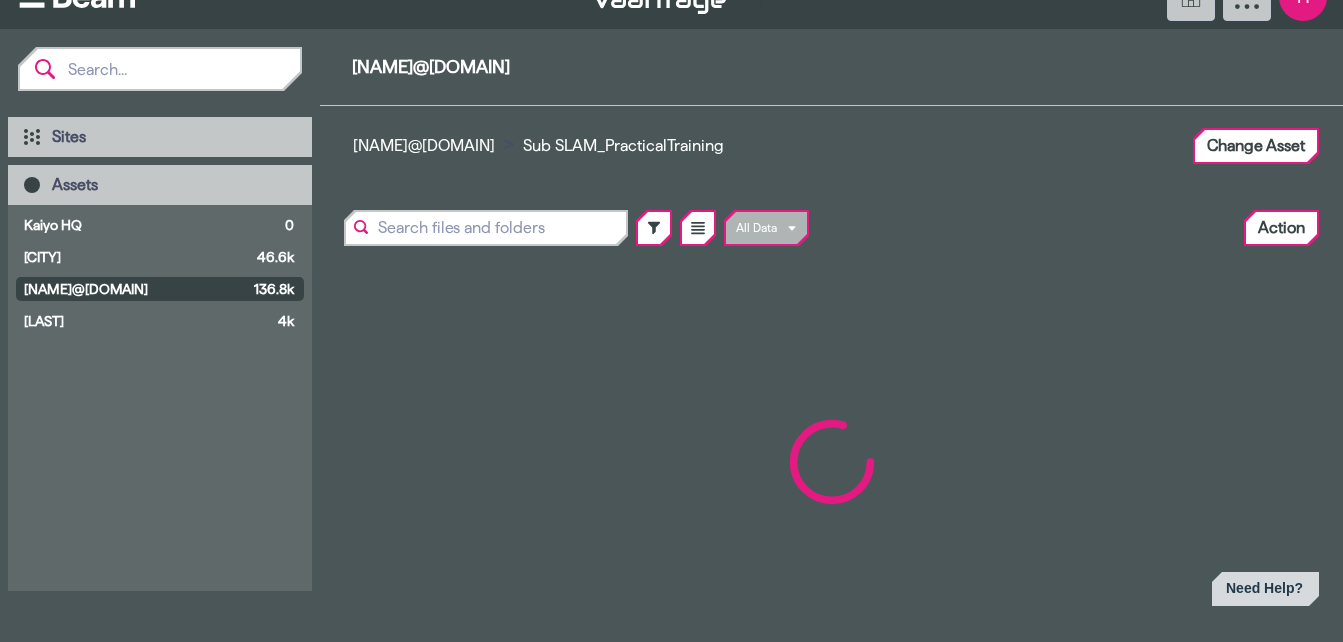 scroll, scrollTop: 55, scrollLeft: 0, axis: vertical 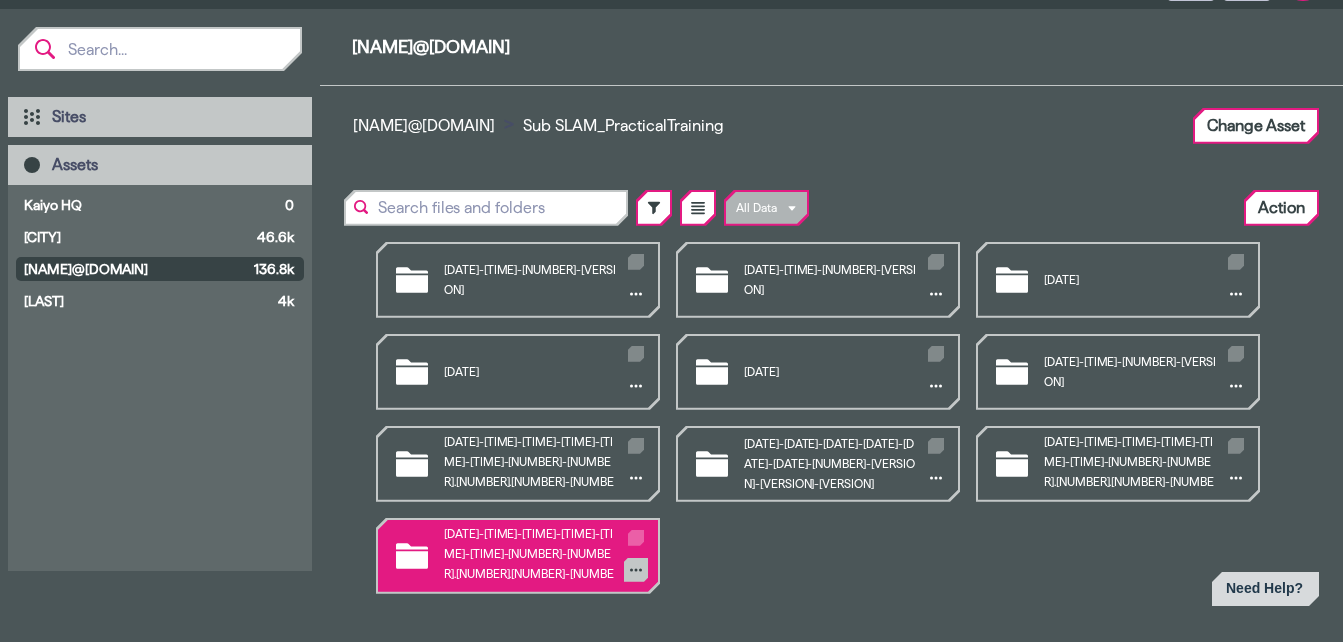 click 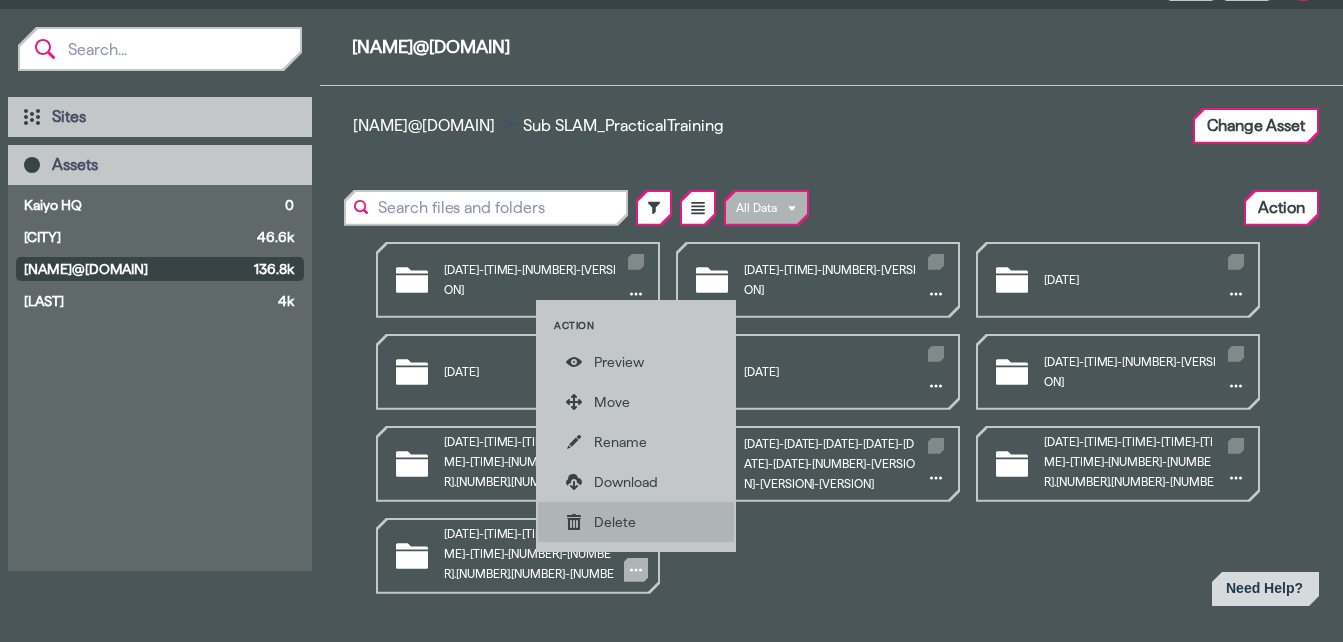click on "Delete" at bounding box center [650, 522] 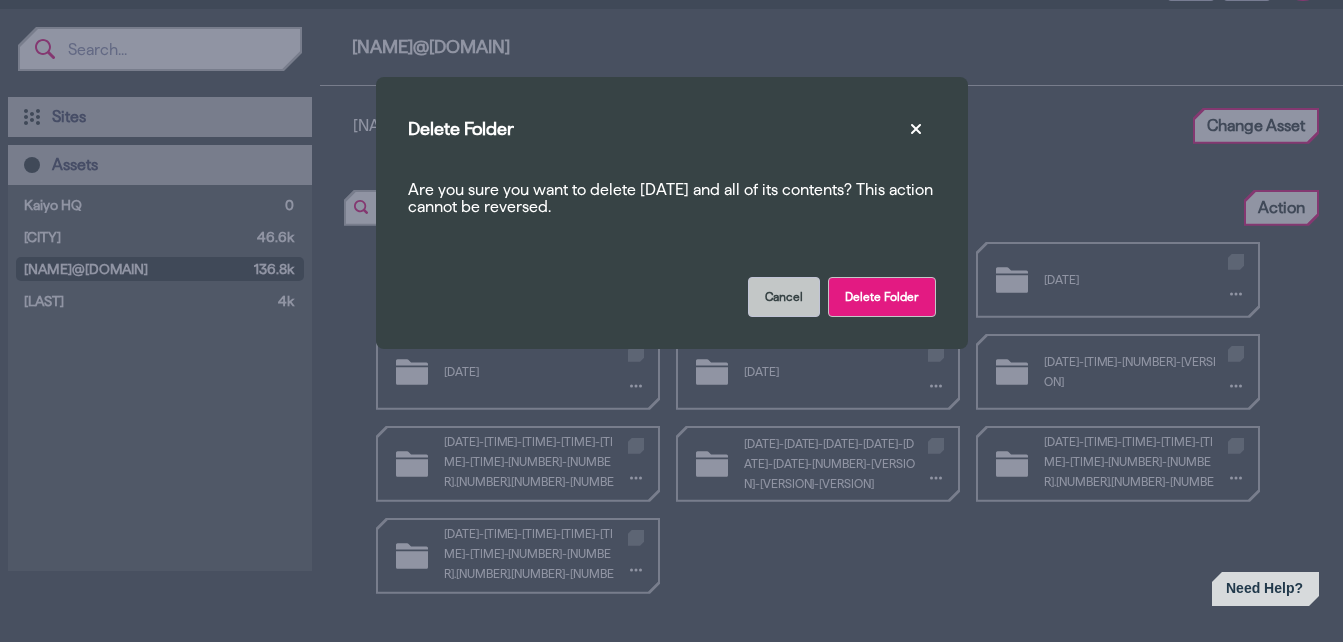 click on "Delete Folder" at bounding box center (882, 297) 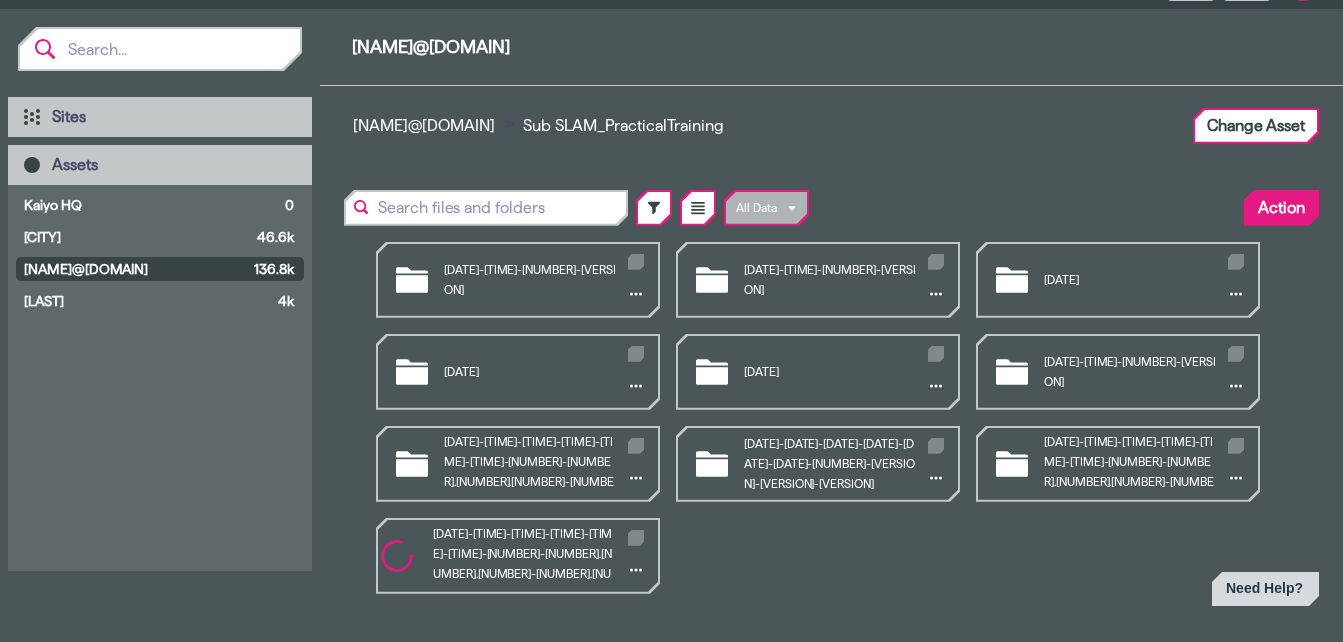 click on "Action" at bounding box center [1281, 208] 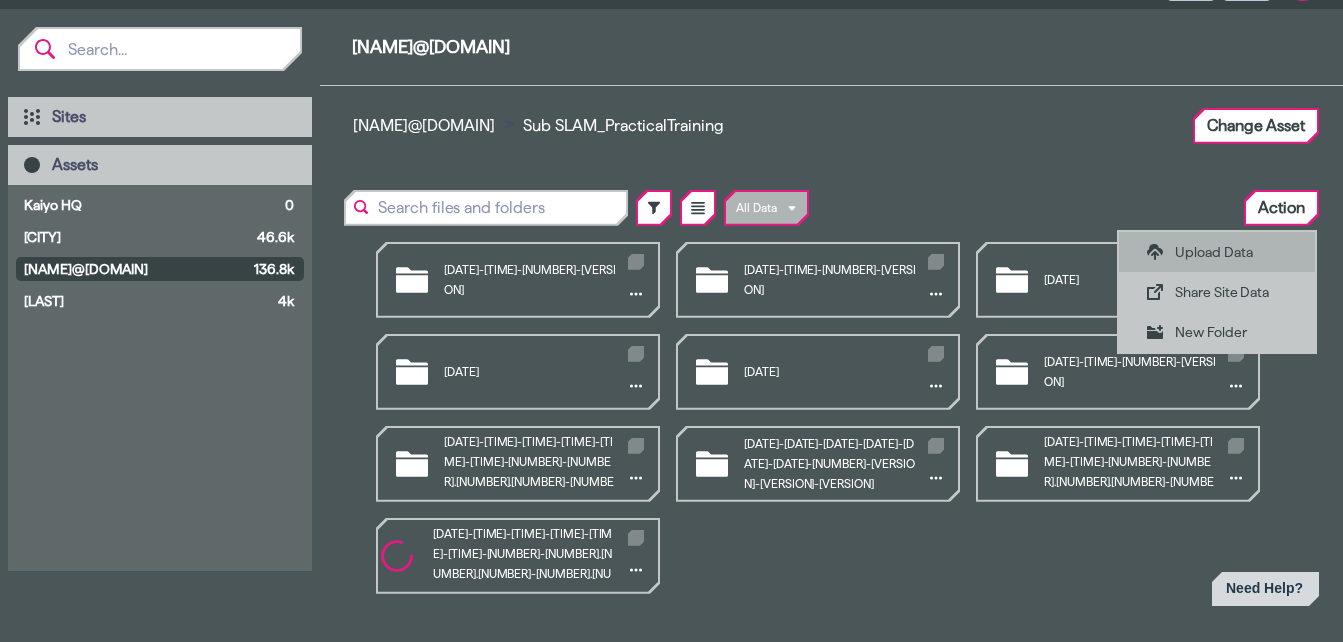 click on "Upload Data" at bounding box center [1231, 252] 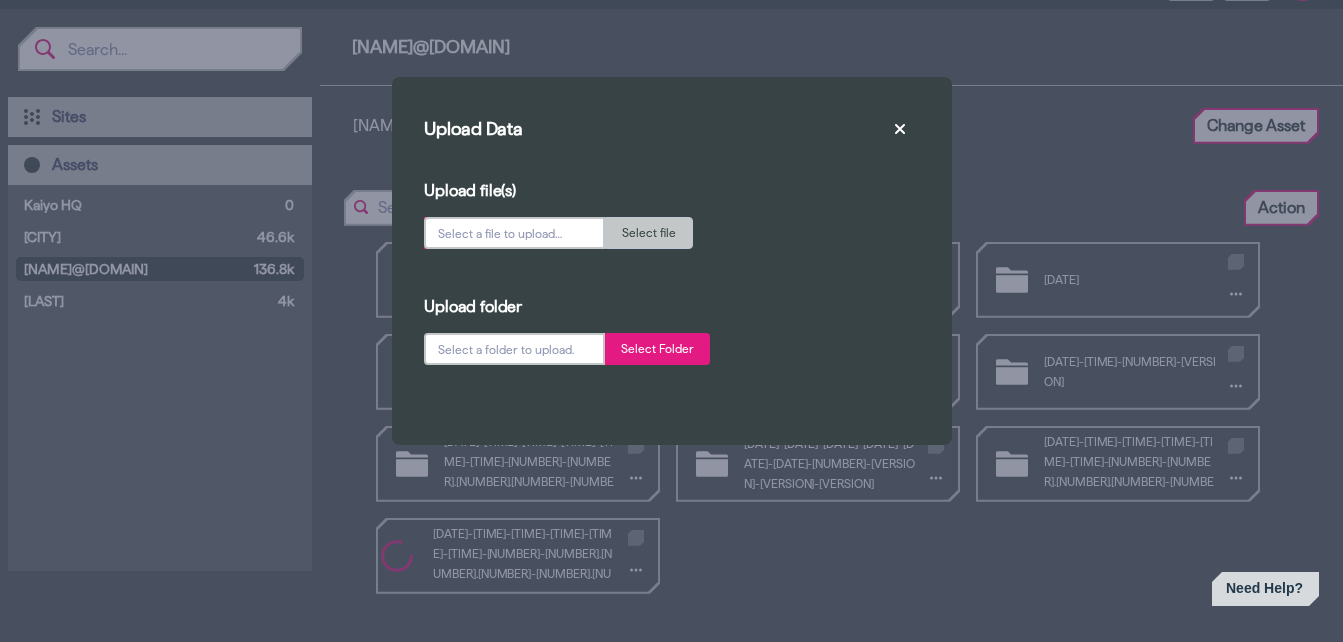 click on "Select Folder" at bounding box center (657, 349) 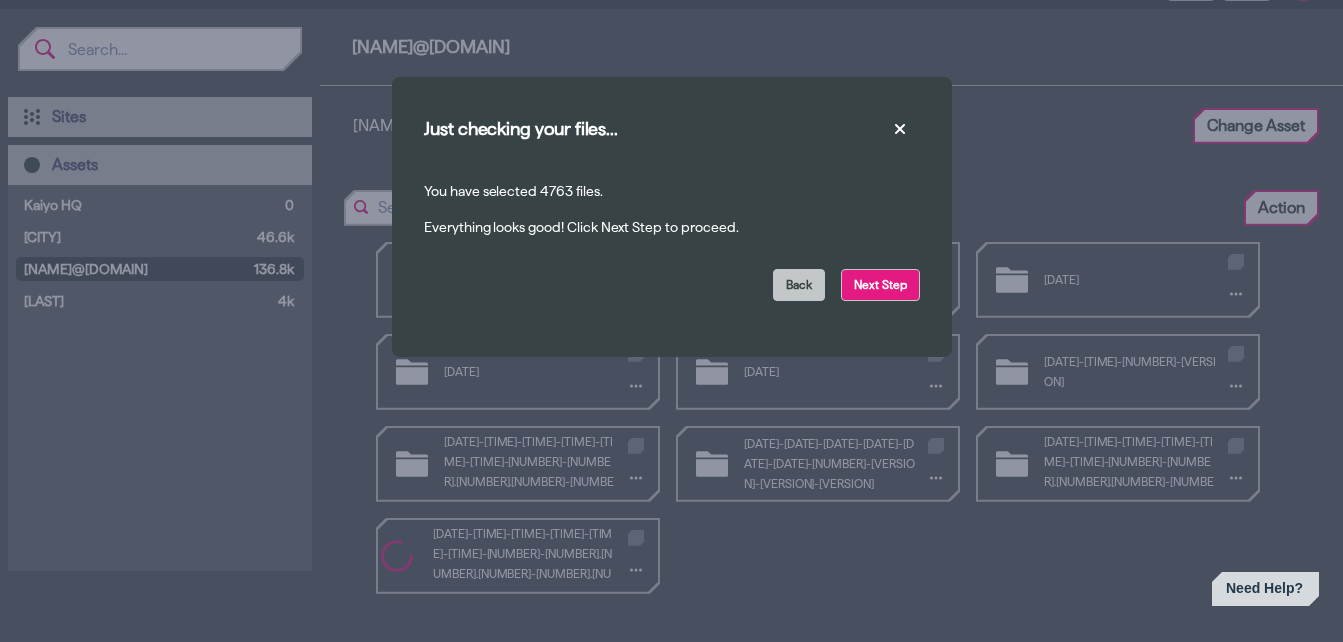 click on "Next Step" at bounding box center (880, 285) 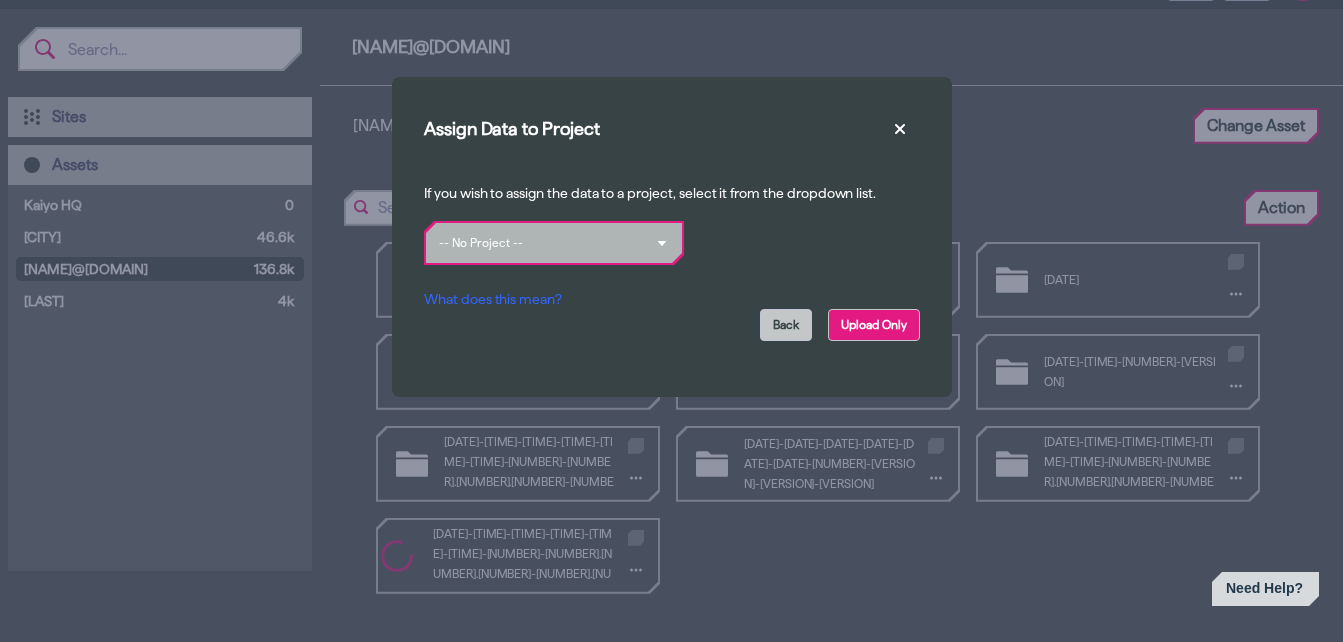 click on "Upload Only" at bounding box center [874, 325] 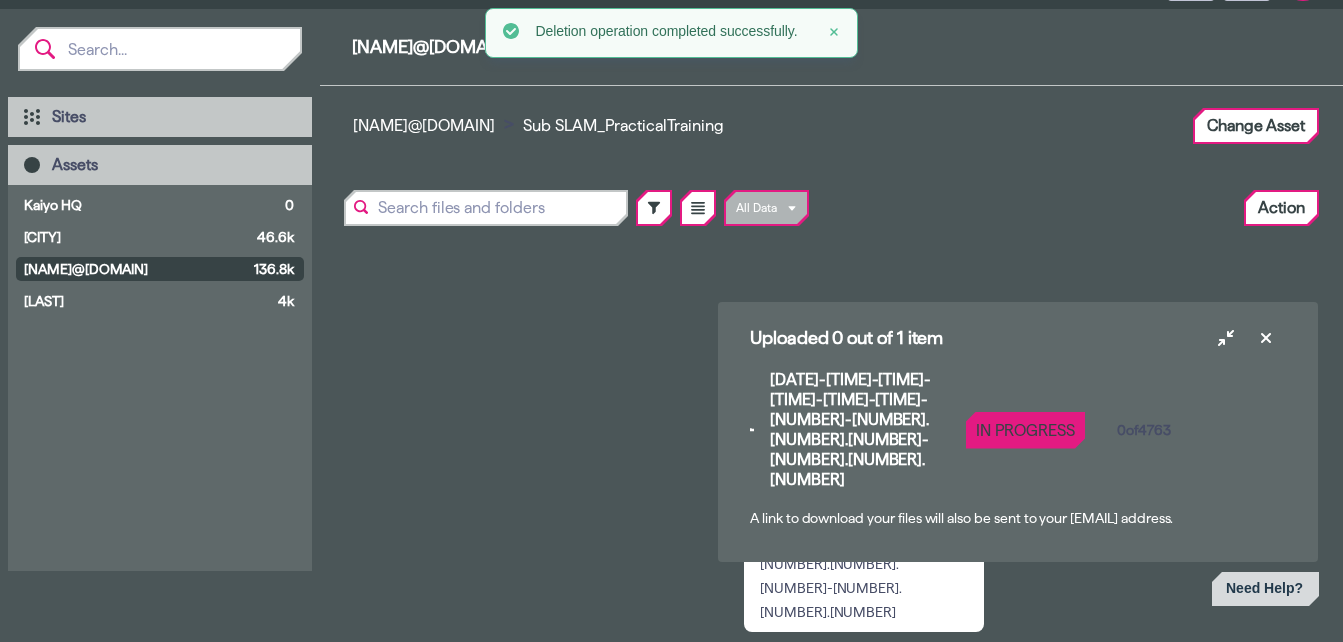 scroll, scrollTop: 0, scrollLeft: 0, axis: both 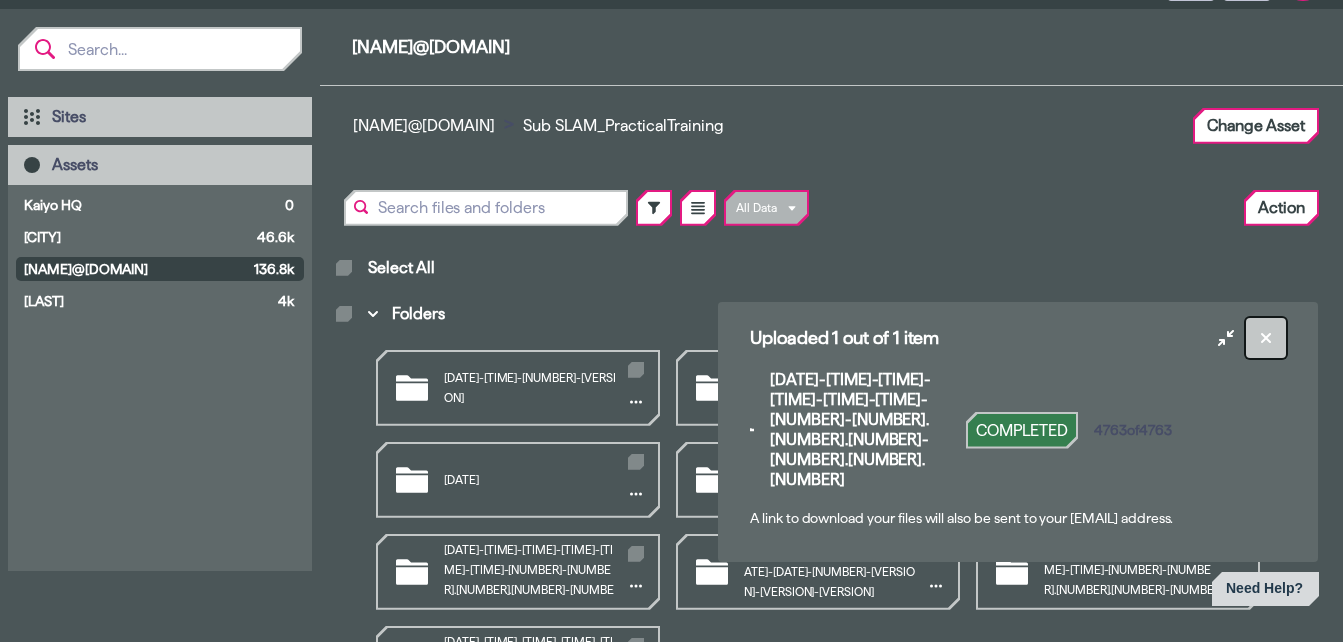 click 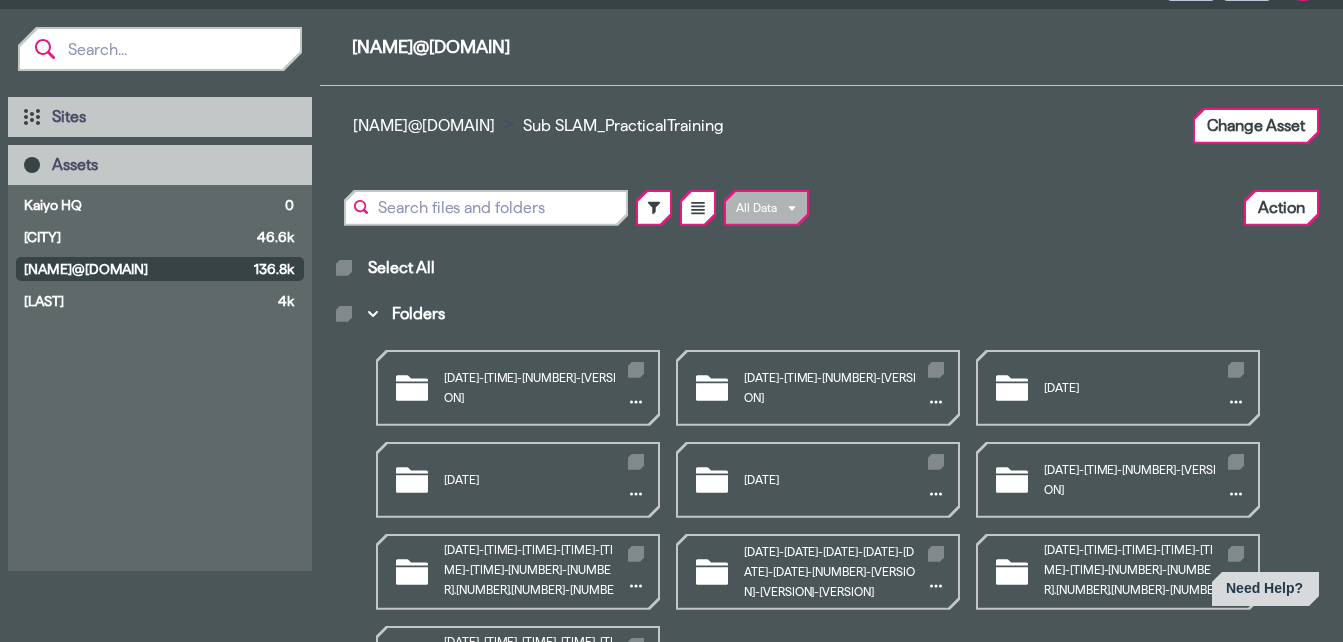 click on "Select All Folders [DATE] [DATE] [DATE] [DATE] [DATE] [DATE] [DATE] [DATE] [DATE] [DATE]" at bounding box center [831, 442] 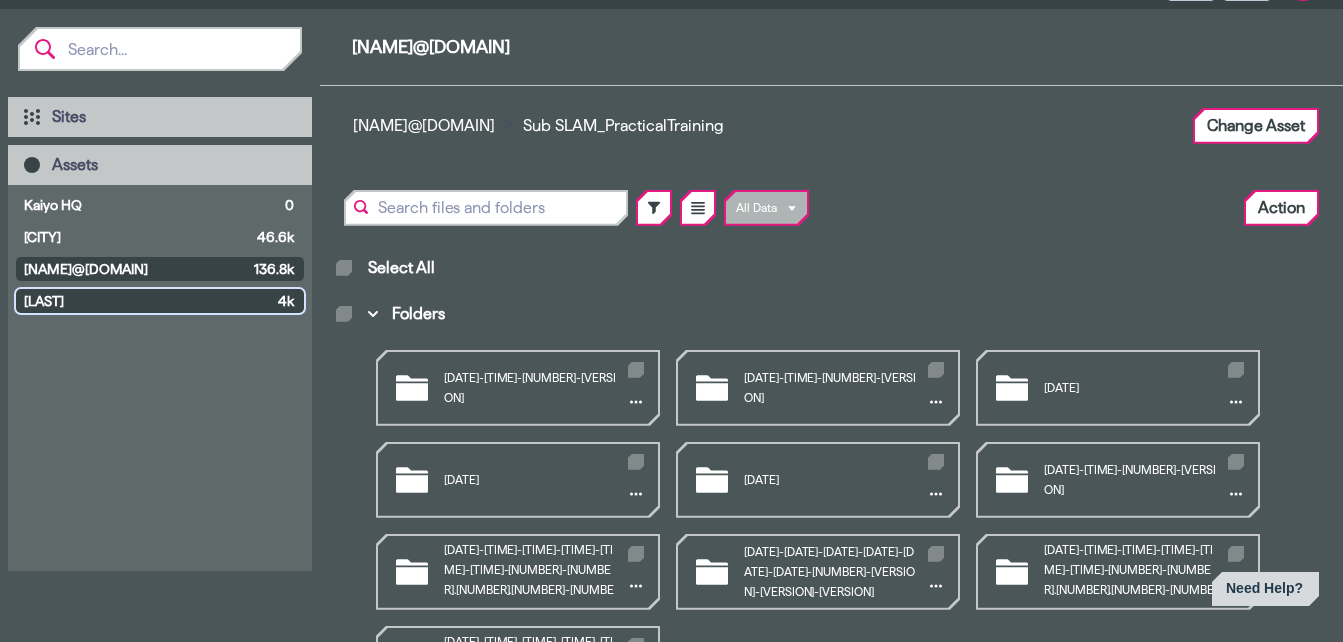 click on "[LAST]" at bounding box center (147, 301) 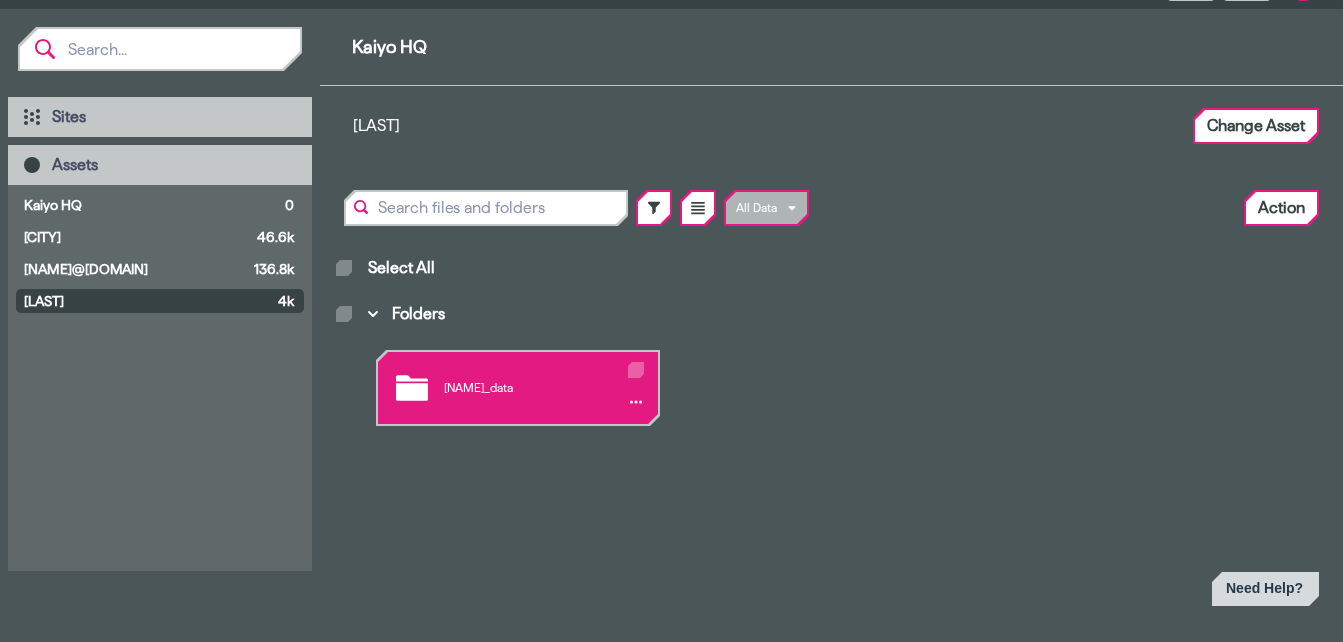 click on "[NAME]_data" at bounding box center [518, 388] 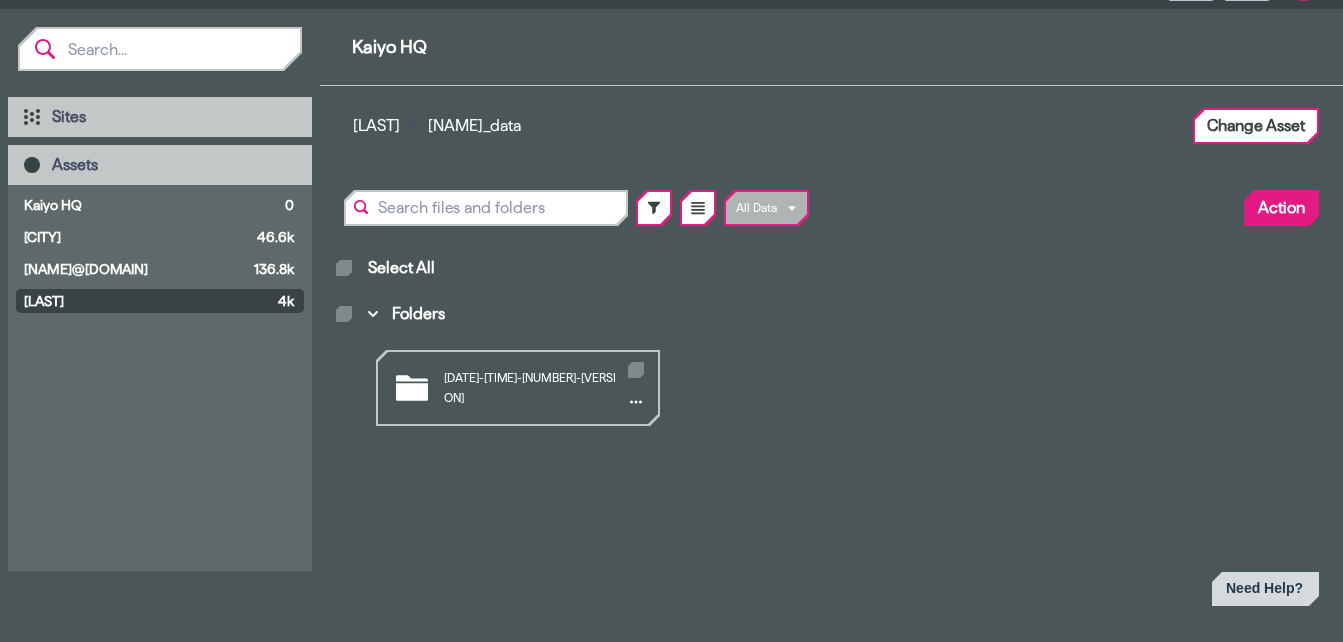 click on "Action" at bounding box center [1281, 208] 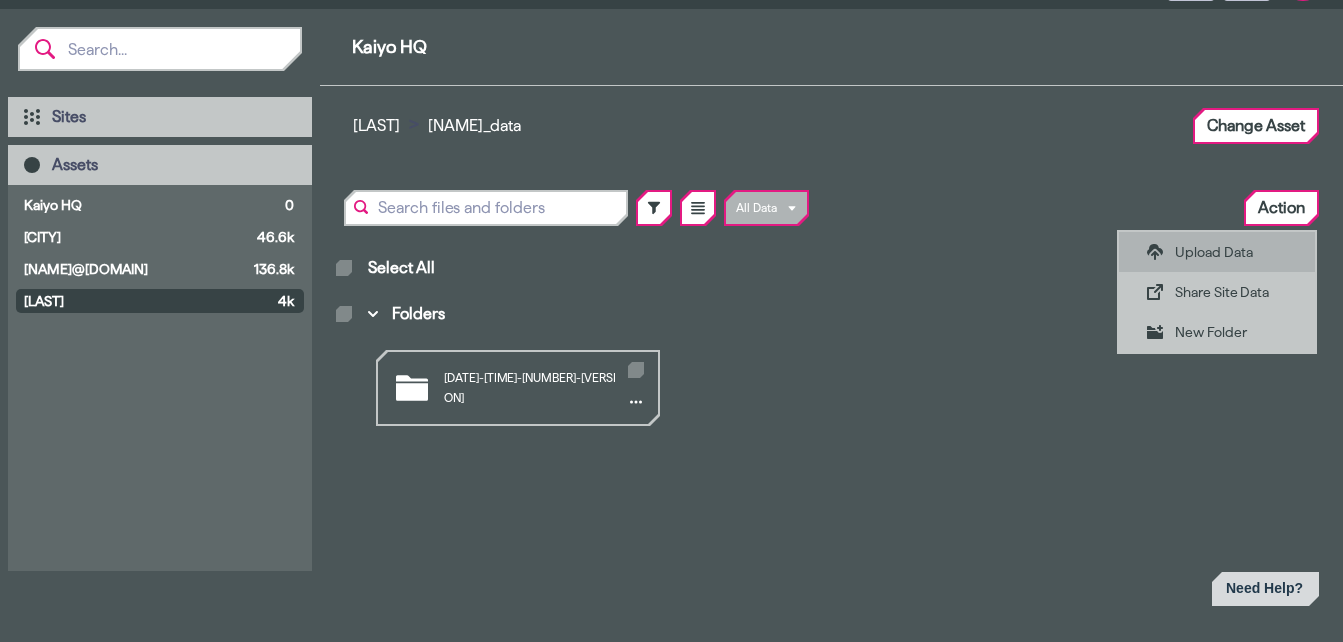 click on "Upload Data" at bounding box center [1231, 252] 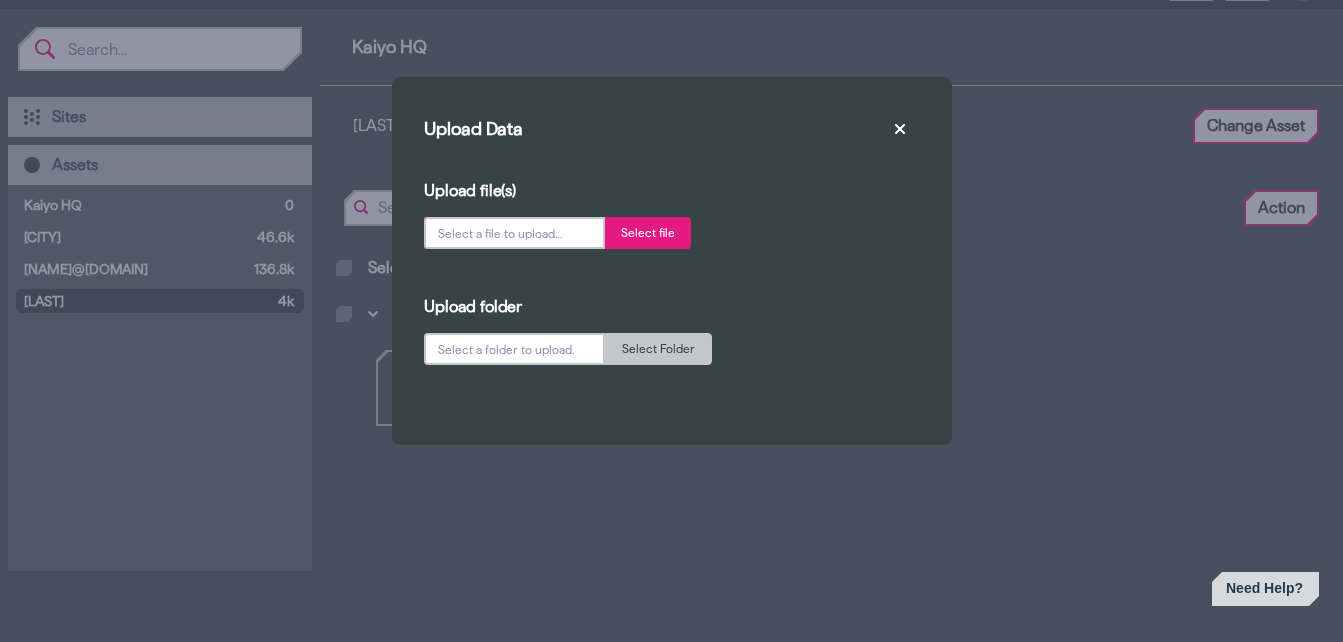 click on "Select file" at bounding box center (648, 233) 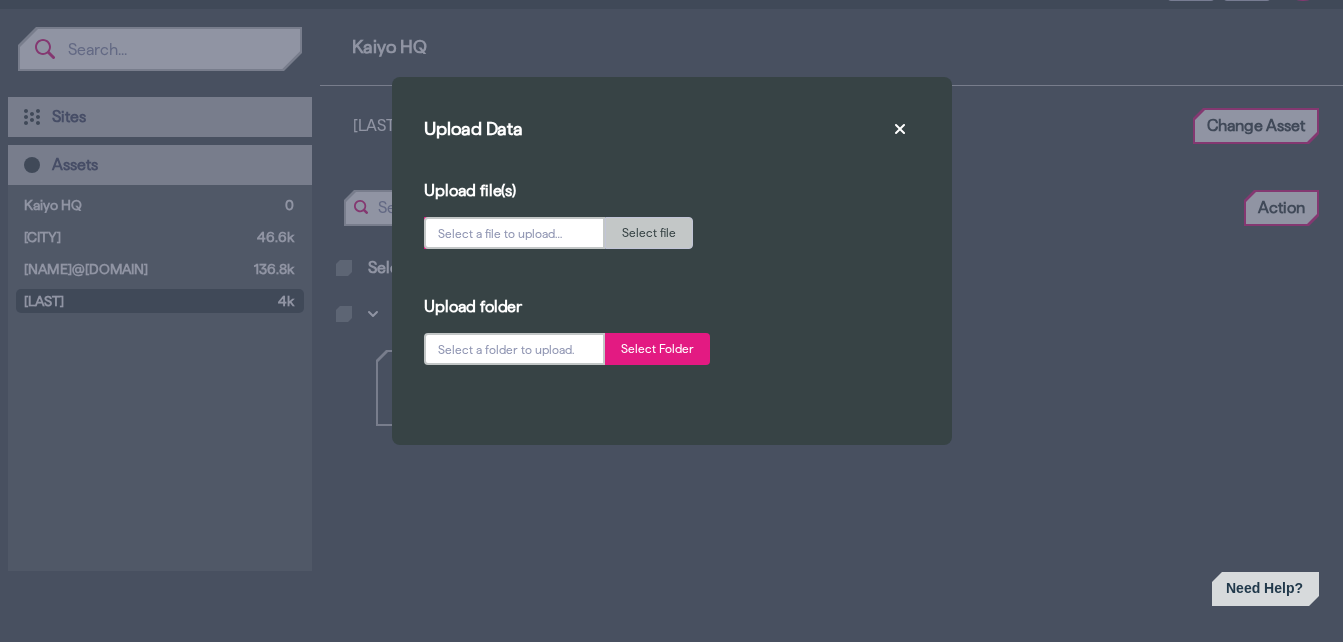 click on "Select Folder" at bounding box center (657, 349) 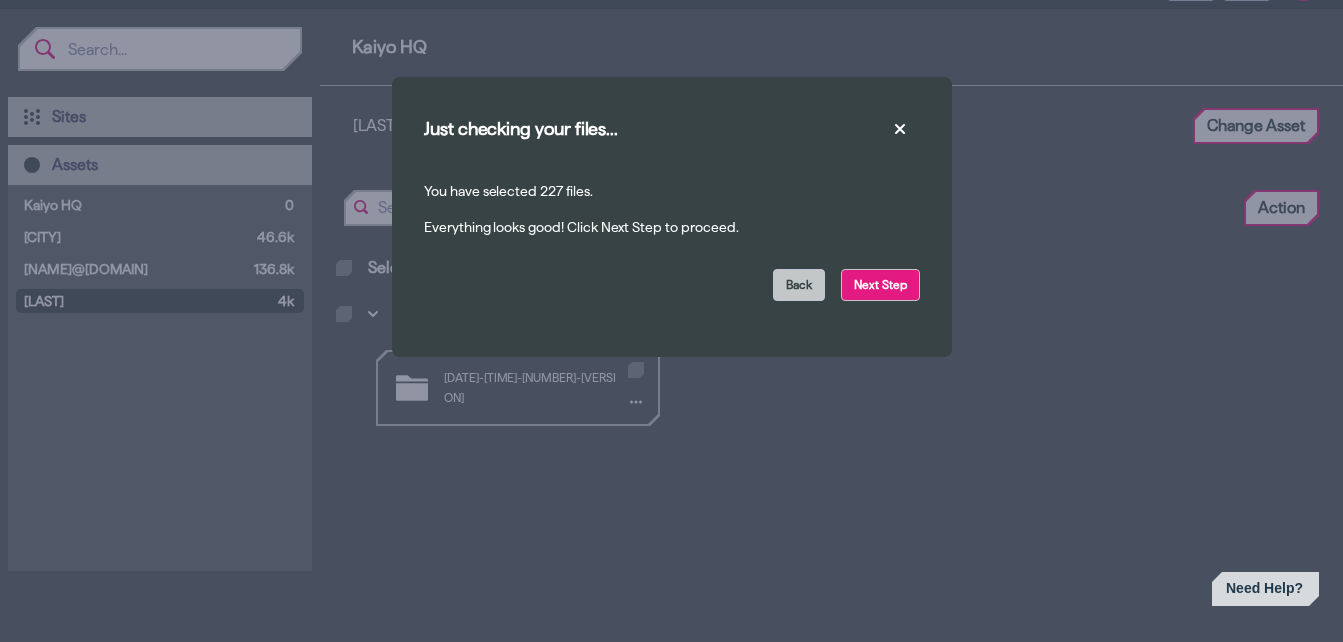 click on "Next Step" at bounding box center (880, 285) 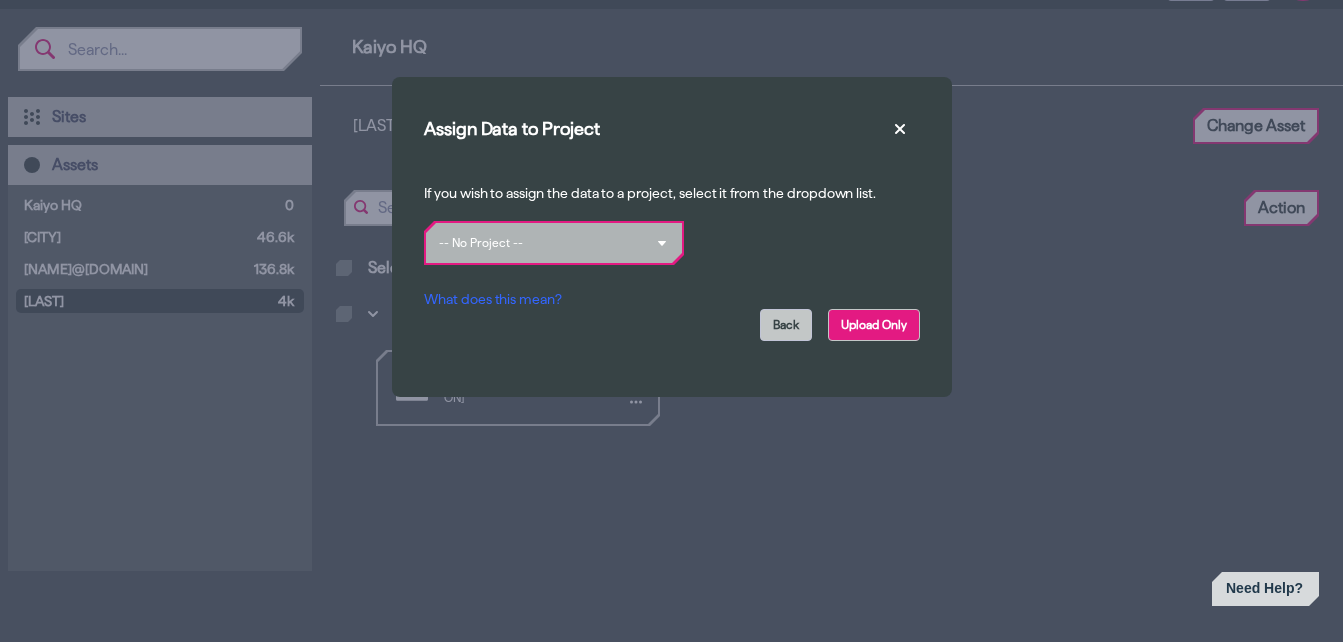 click on "Upload Only" at bounding box center (874, 325) 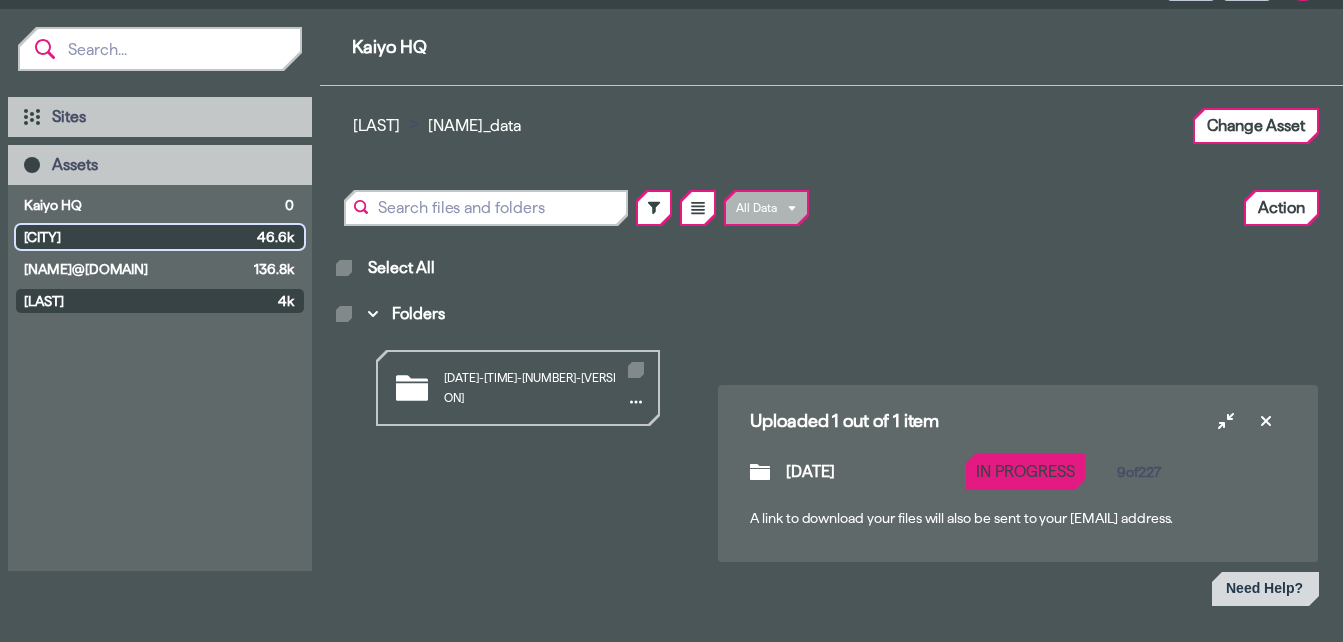 click on "[CITY]" at bounding box center [136, 237] 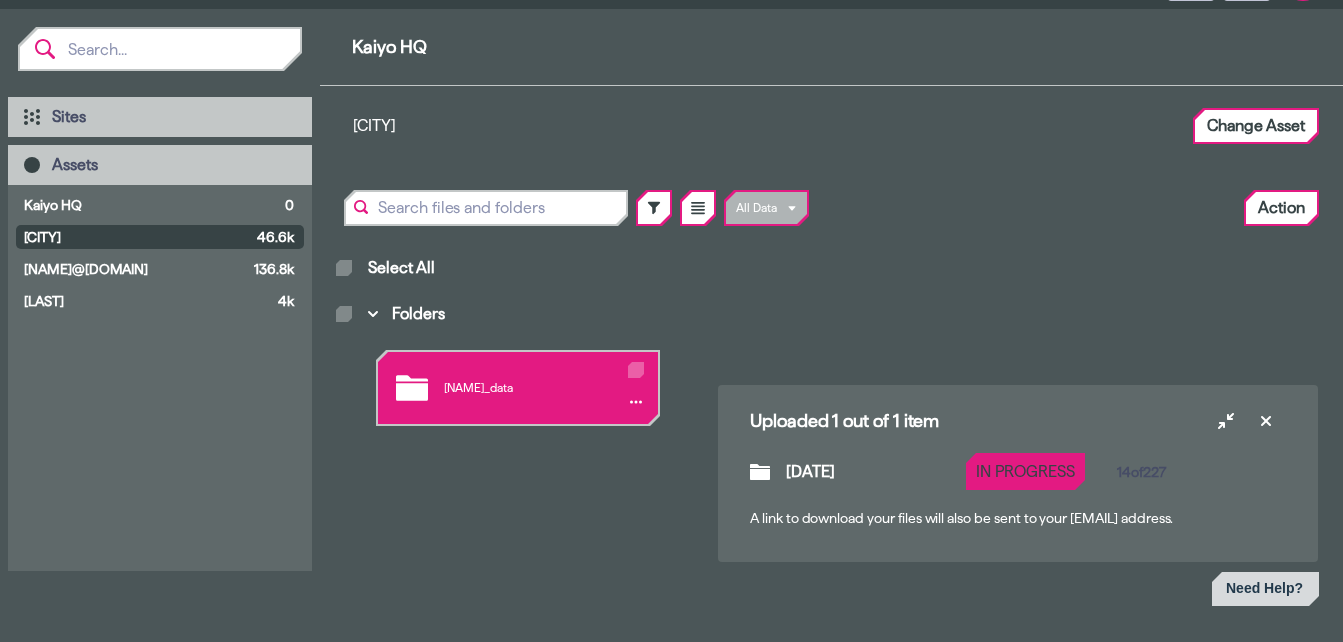 click on "[NAME]_data" at bounding box center (518, 388) 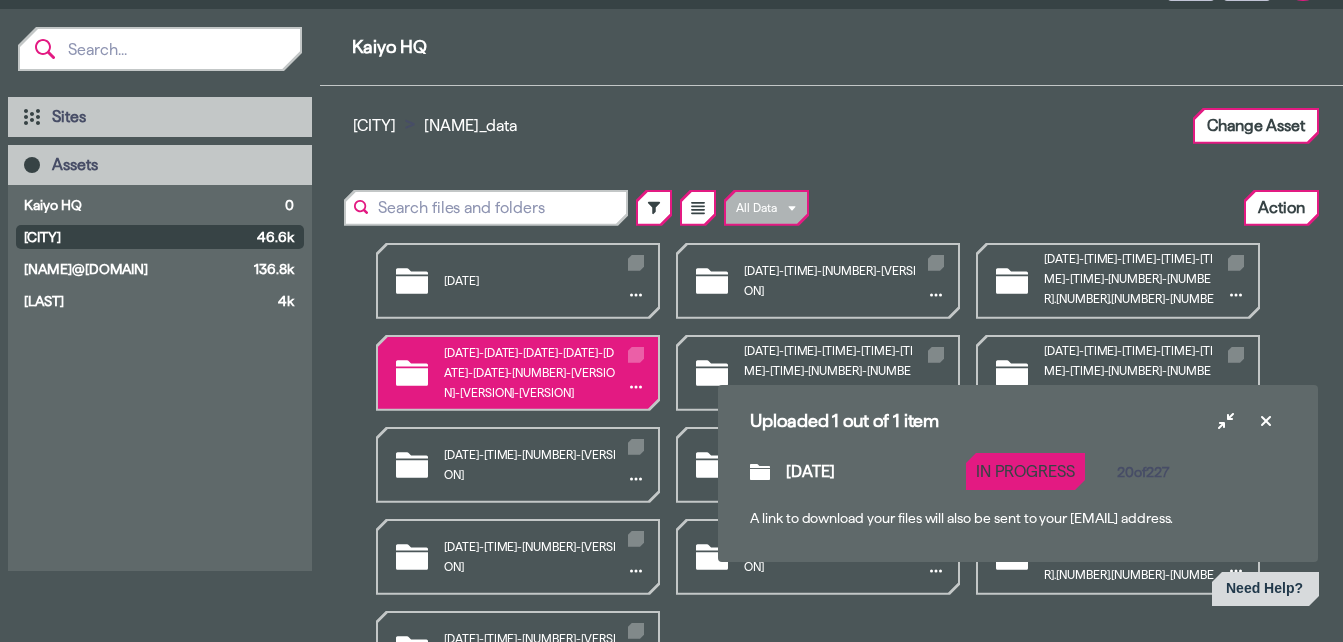 scroll, scrollTop: 0, scrollLeft: 0, axis: both 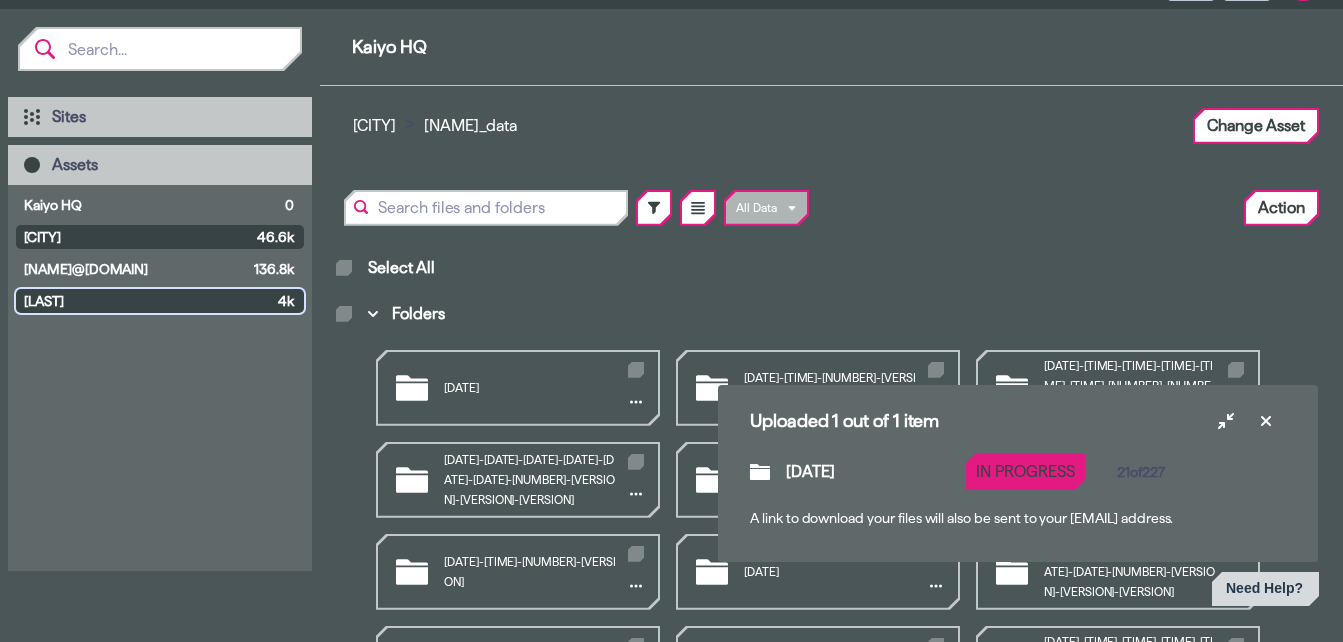 click on "[LAST]" at bounding box center [147, 301] 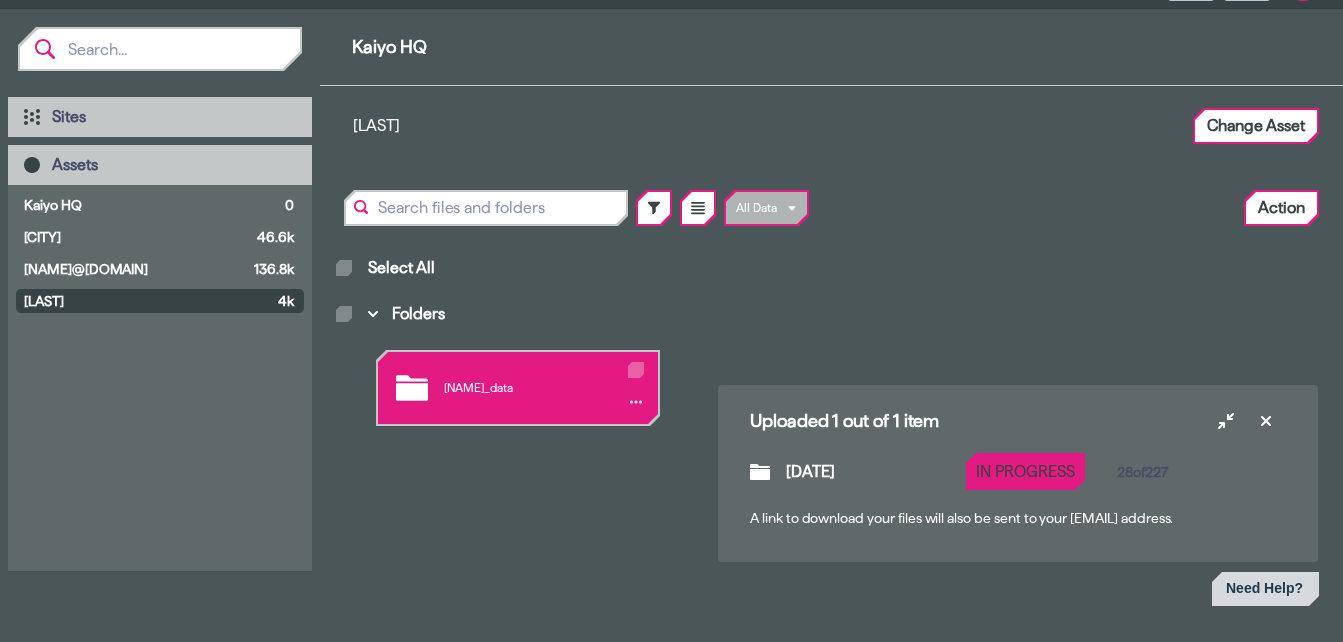 click on "[NAME]_data" at bounding box center (518, 388) 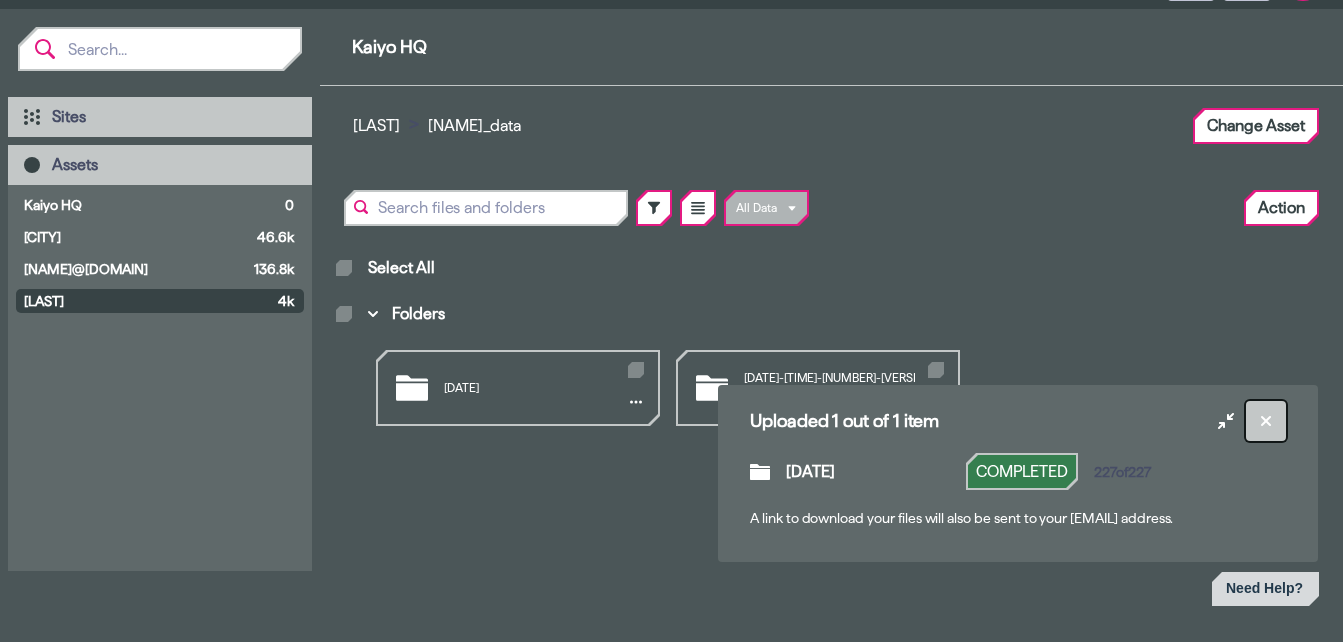 click at bounding box center [1266, 421] 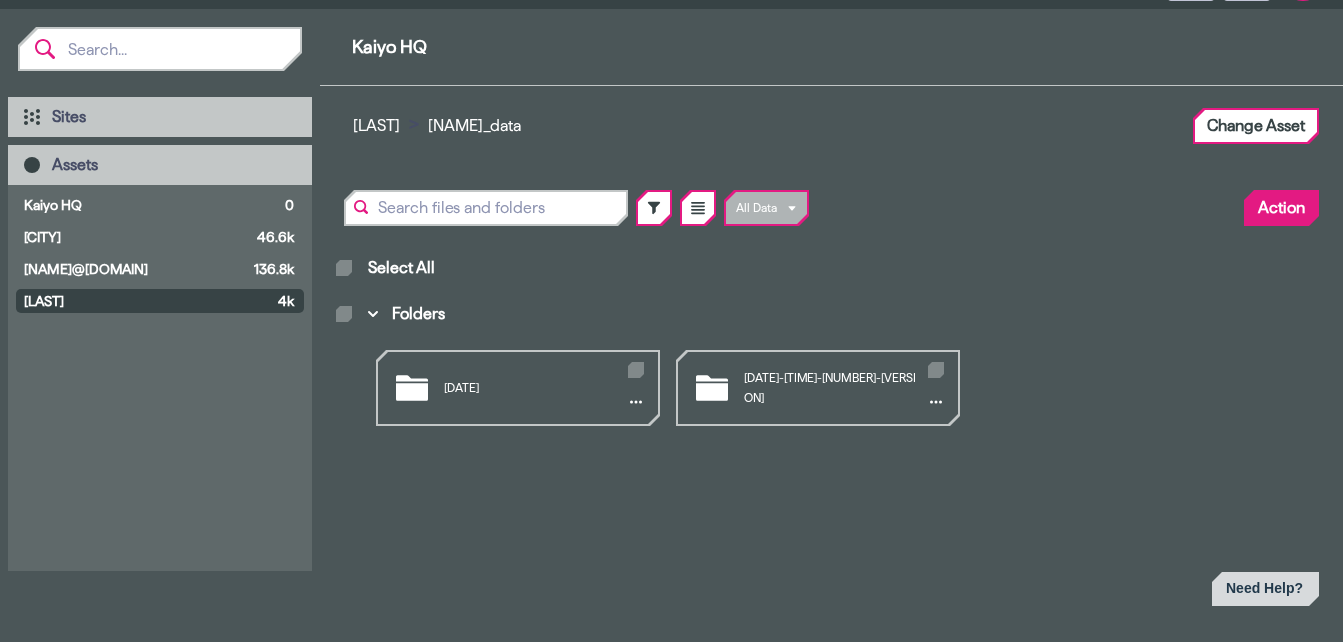 click on "Action" at bounding box center [1281, 208] 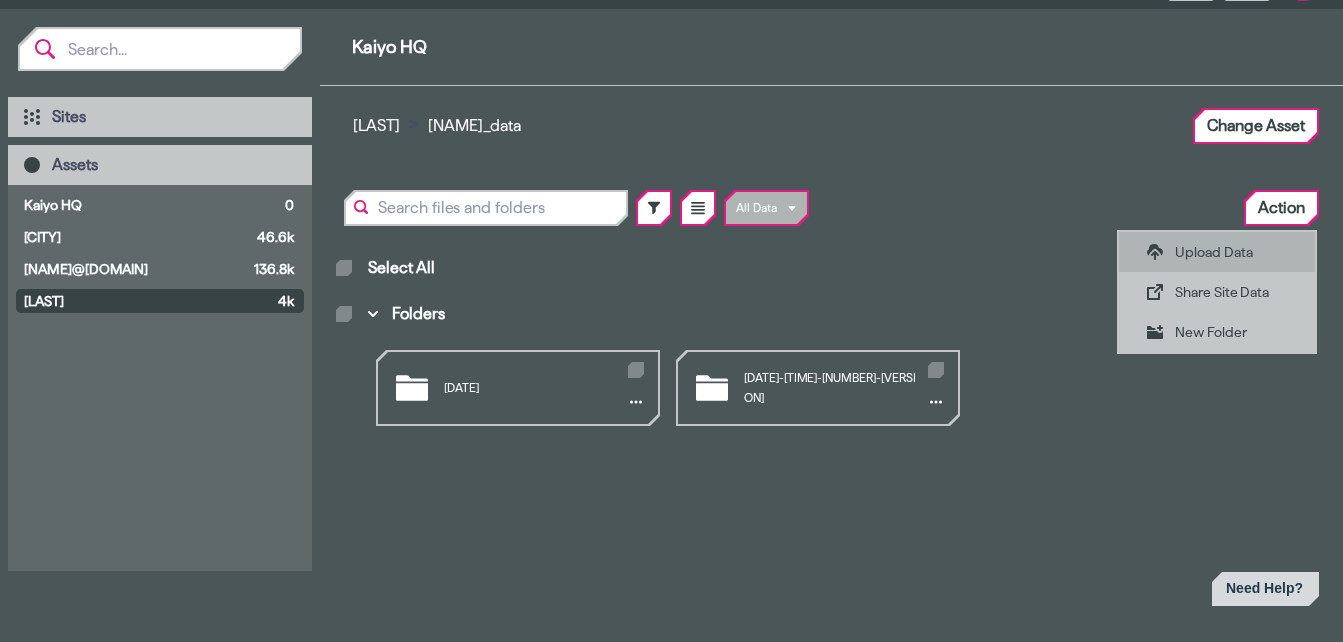 click on "Upload Data" at bounding box center [1231, 252] 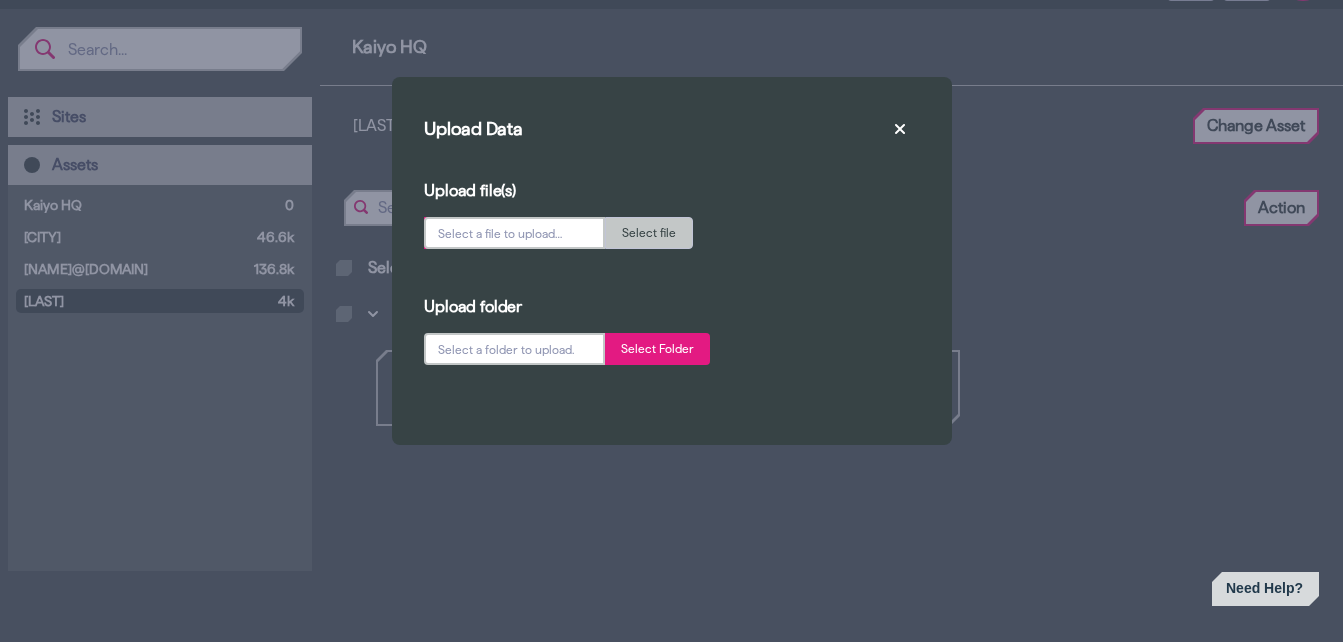 click on "Select Folder" at bounding box center [657, 349] 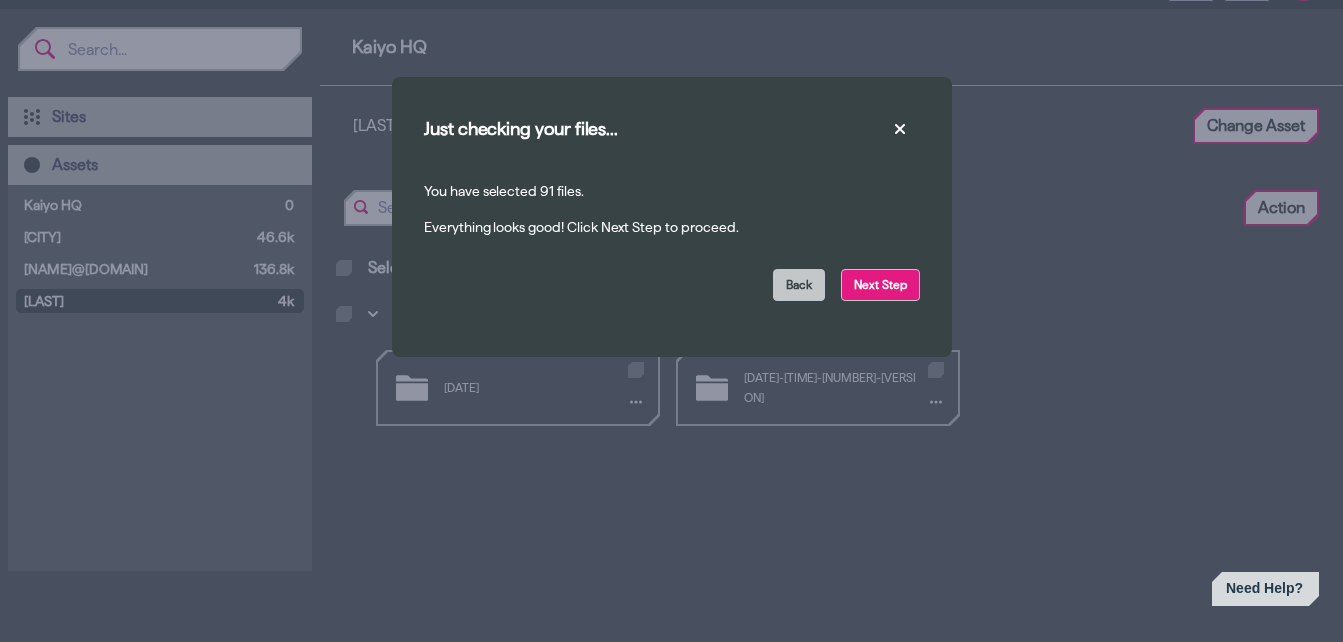 click on "Next Step" at bounding box center (880, 285) 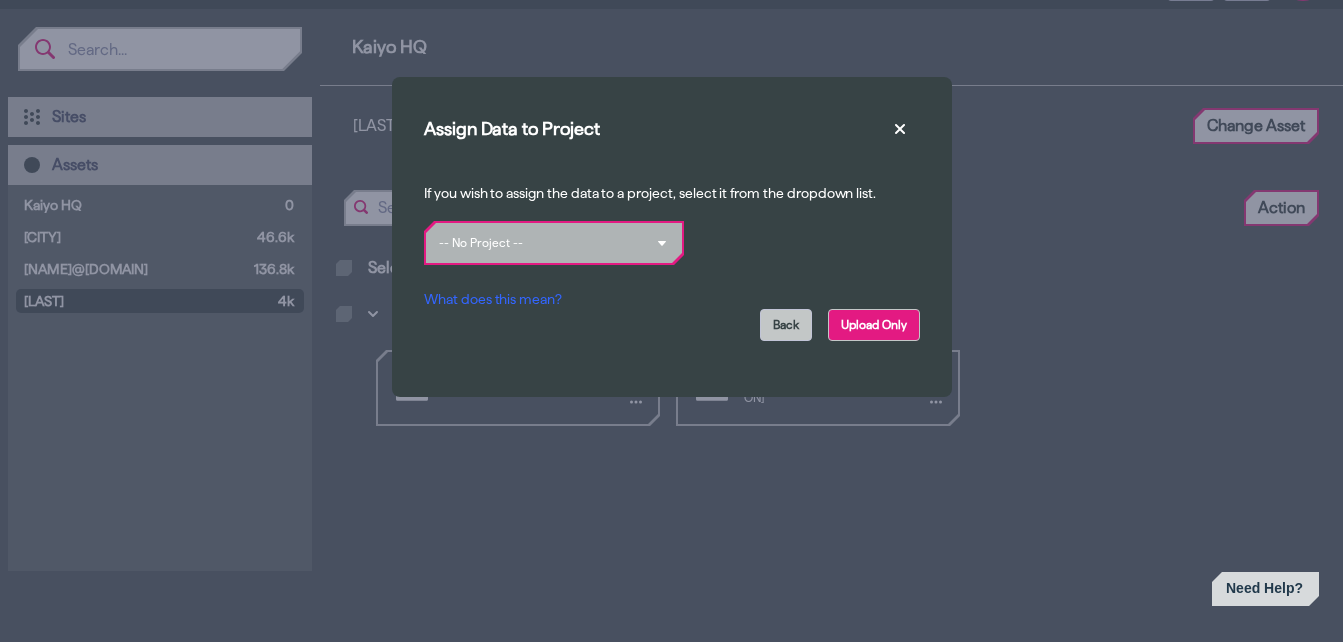 click on "Upload Only" at bounding box center (874, 325) 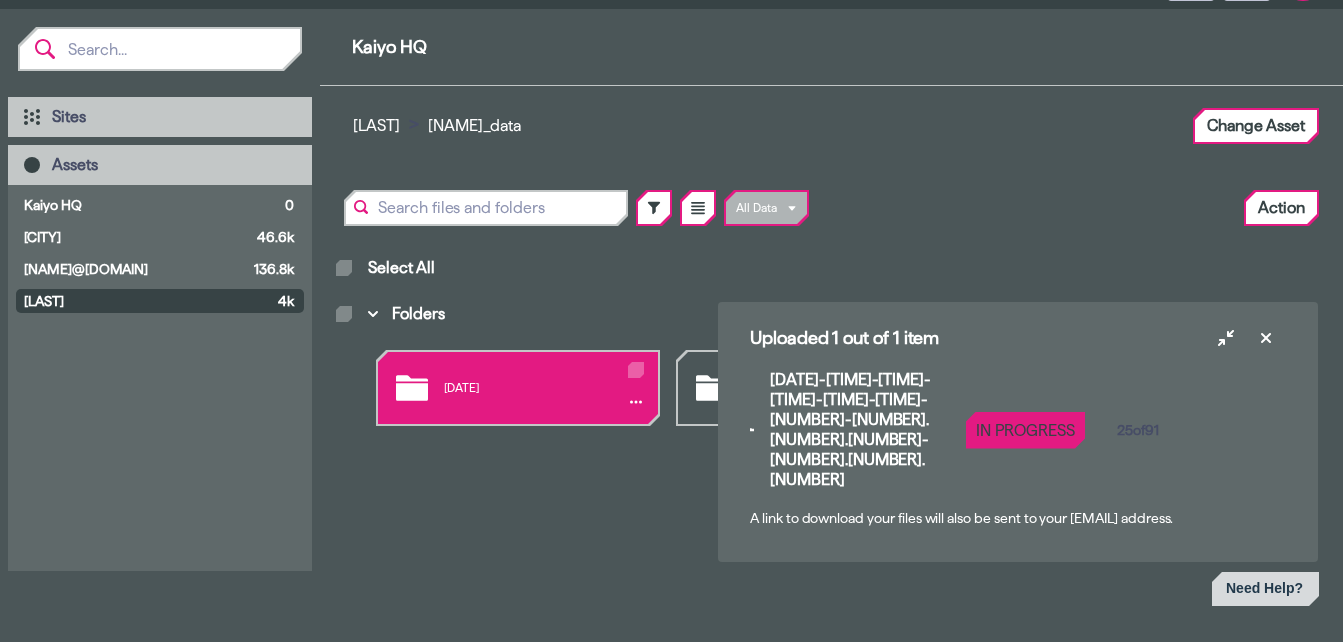 click on "[DATE]" at bounding box center (518, 388) 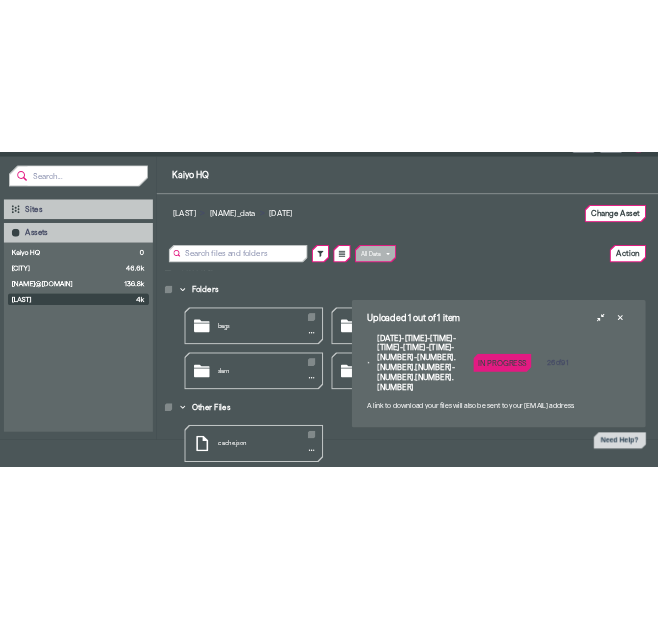 scroll, scrollTop: 0, scrollLeft: 0, axis: both 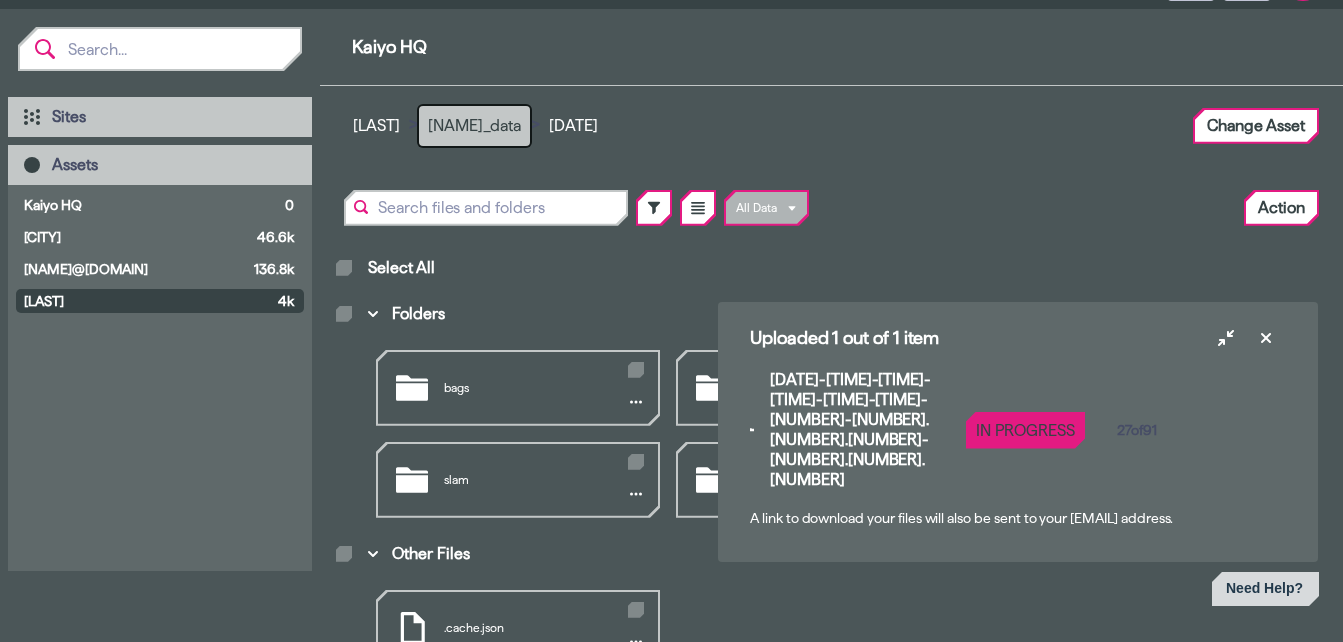 click on "[NAME]_data" at bounding box center [474, 126] 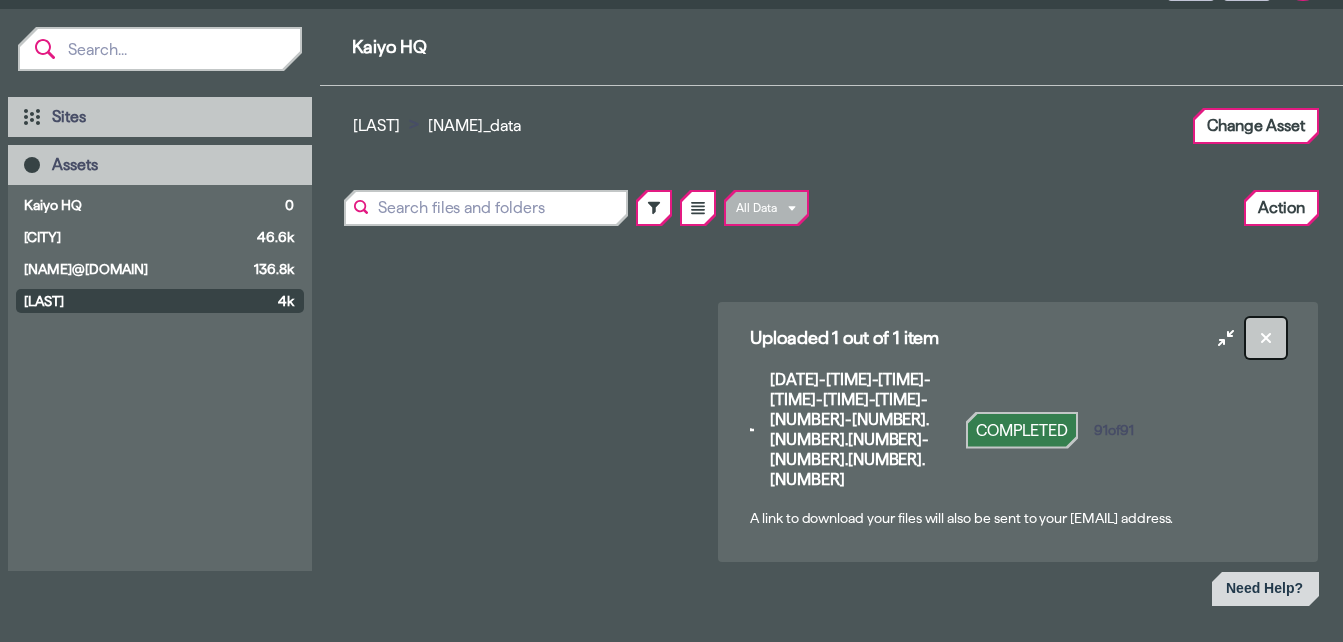 click 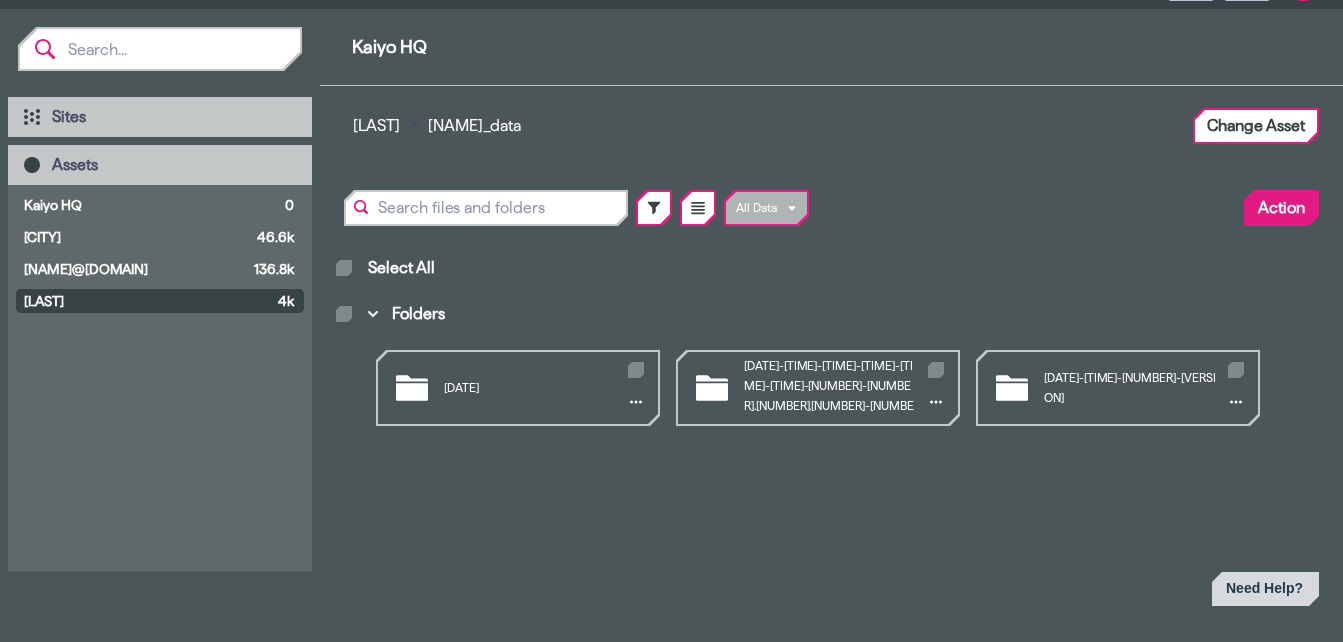 click on "Action" at bounding box center [1281, 208] 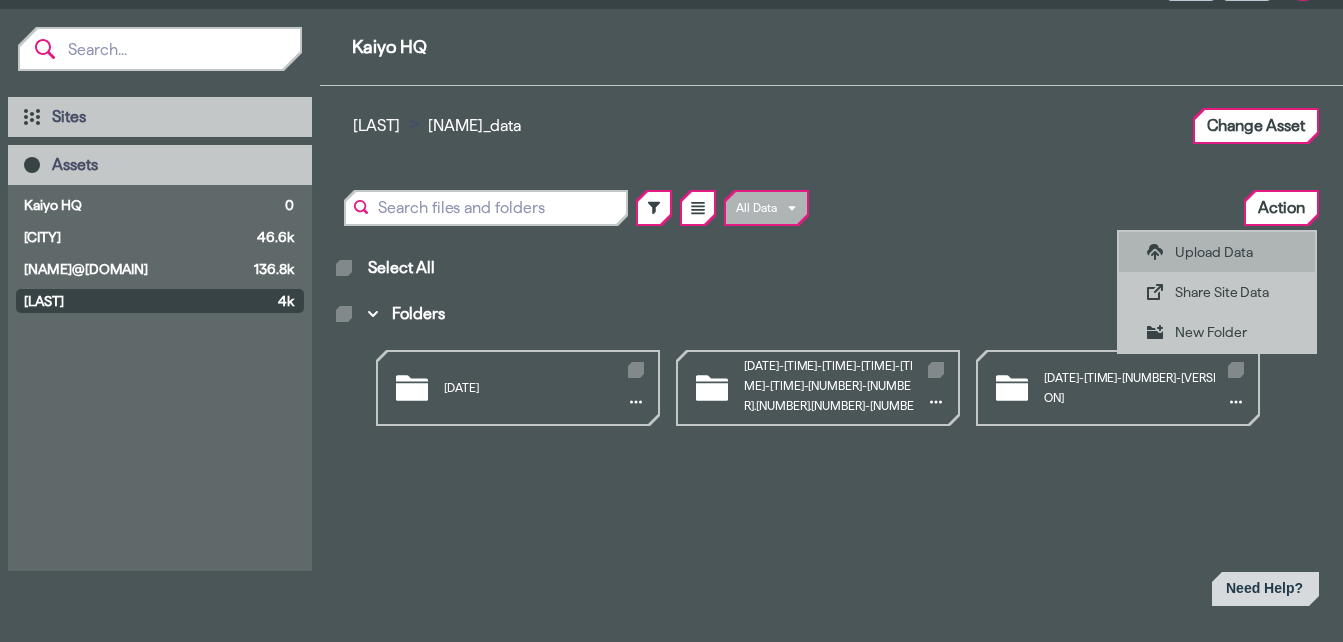 click on "Upload Data" at bounding box center [1231, 252] 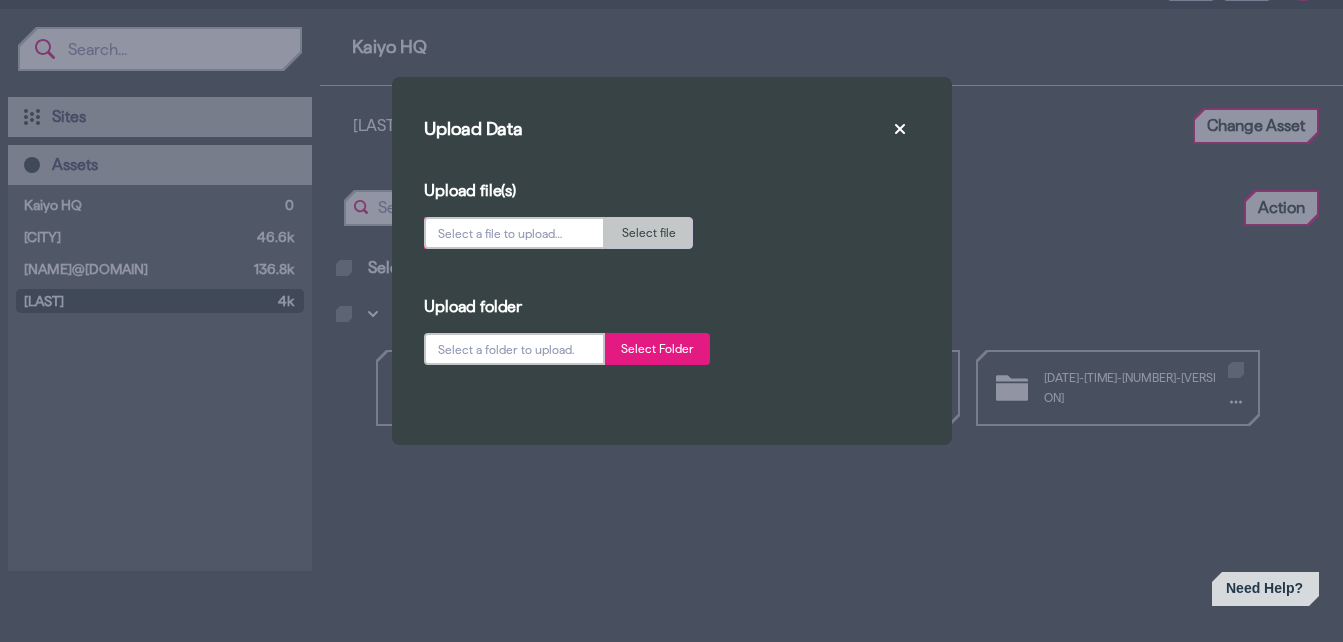 click on "Select Folder" at bounding box center [657, 349] 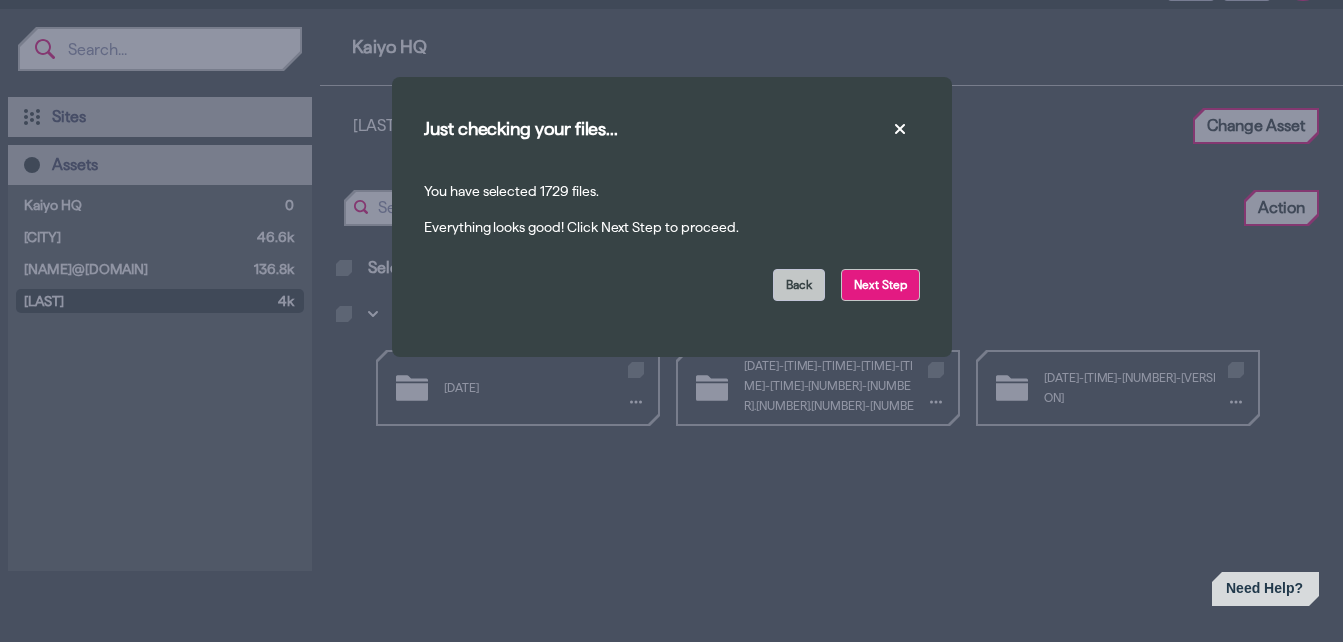 click on "Next Step" at bounding box center (880, 285) 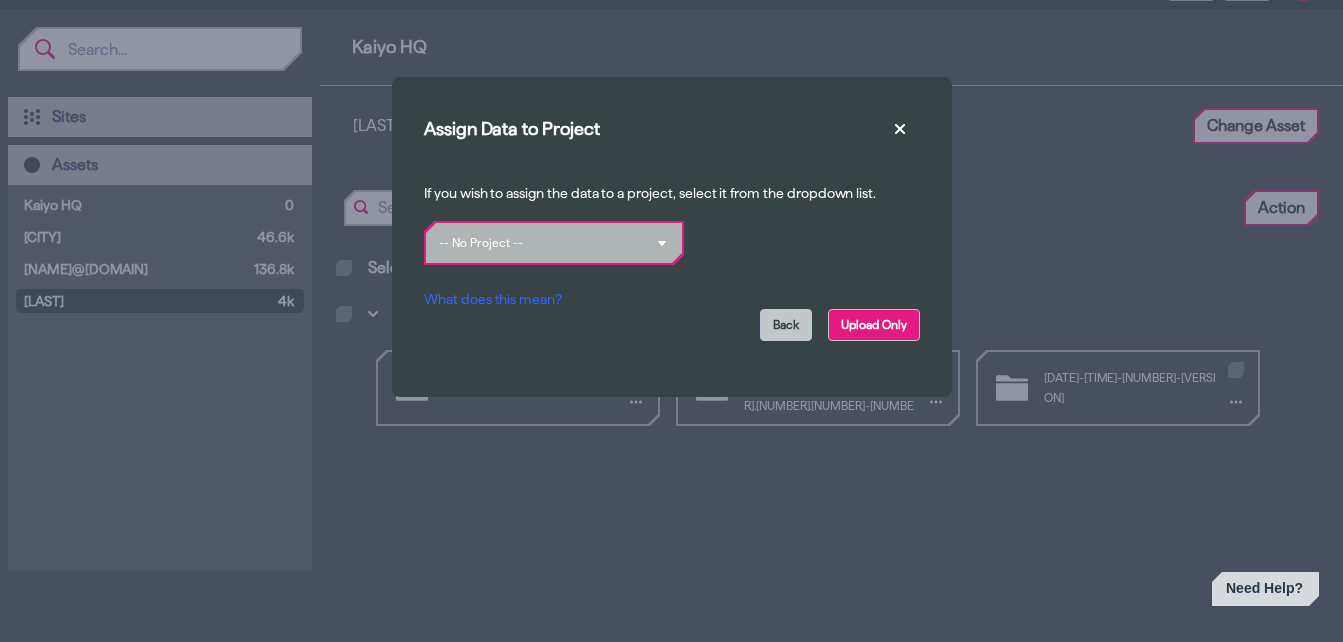 click on "Upload Only" at bounding box center (874, 325) 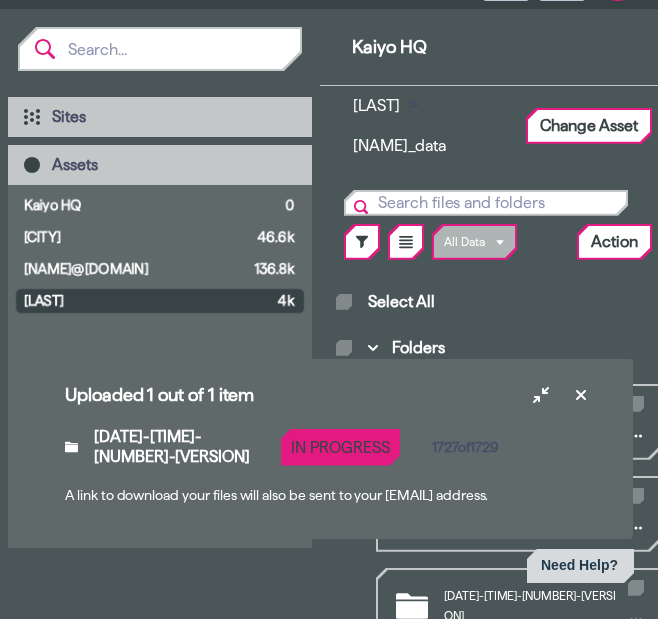 click on "Uploaded 1 out of 1 item" at bounding box center [289, 395] 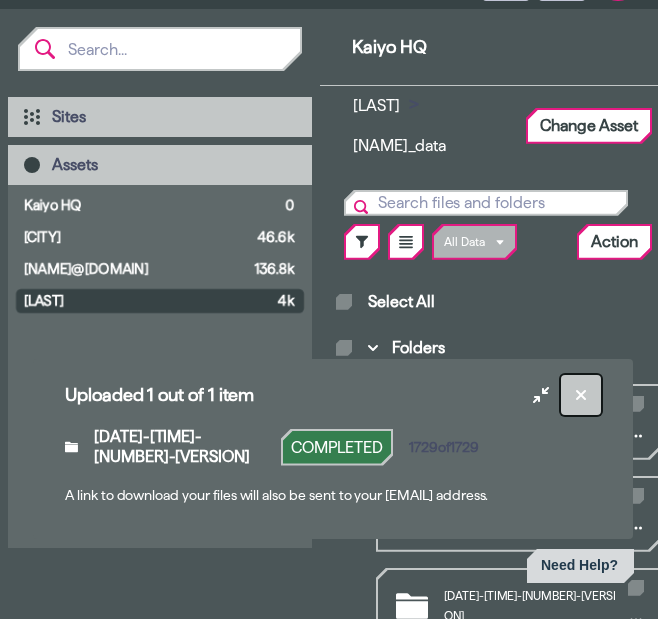 click 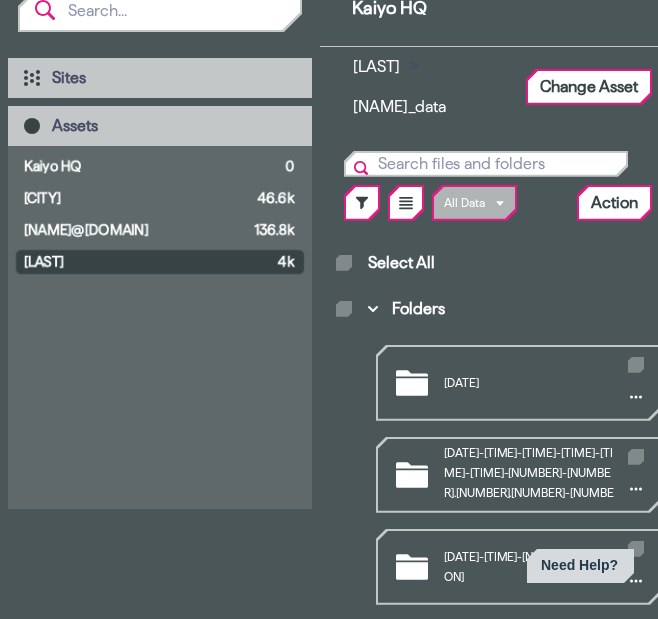 scroll, scrollTop: 112, scrollLeft: 0, axis: vertical 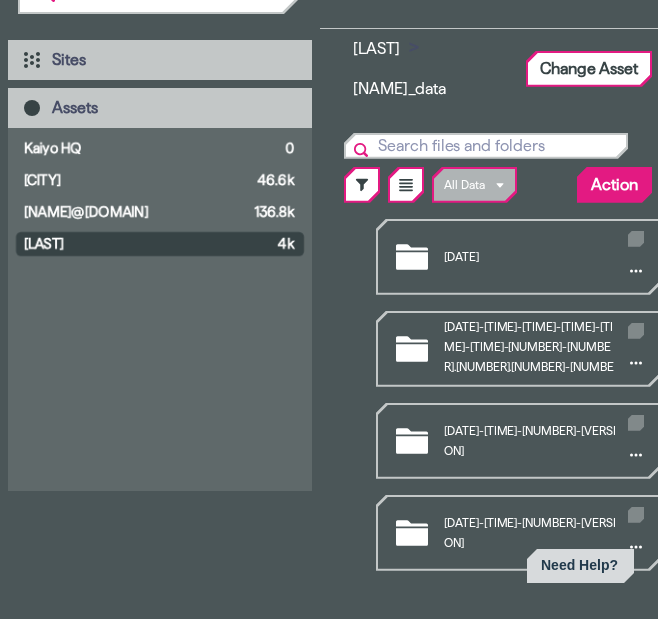 click on "Action" at bounding box center (614, 185) 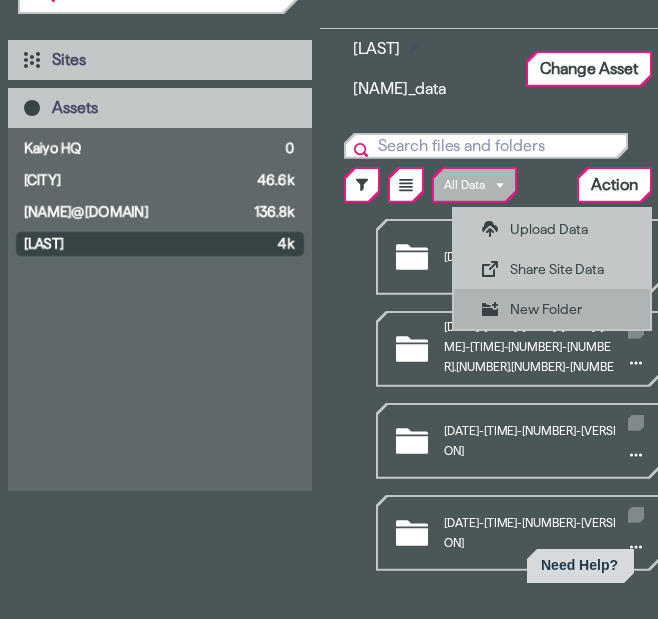 click on "New Folder" at bounding box center (566, 309) 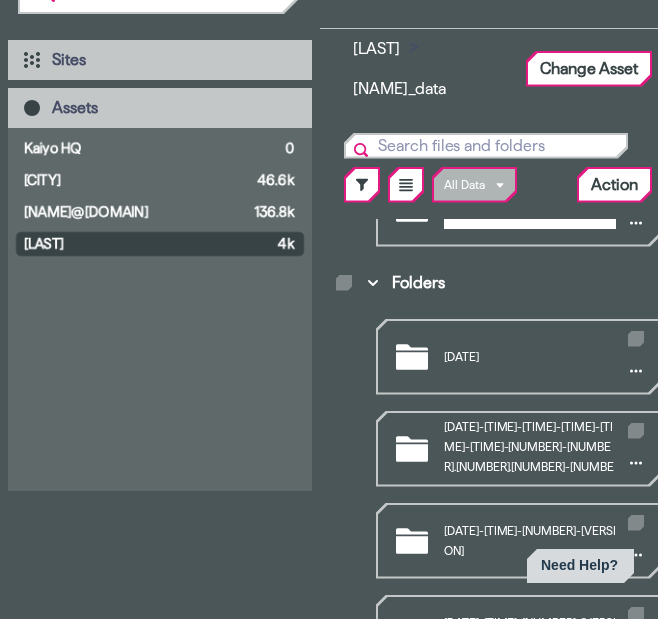 scroll, scrollTop: 0, scrollLeft: 0, axis: both 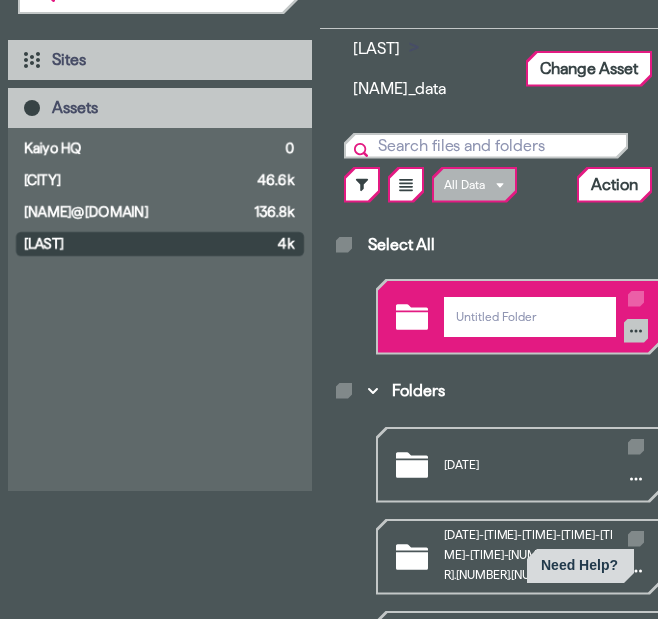 click 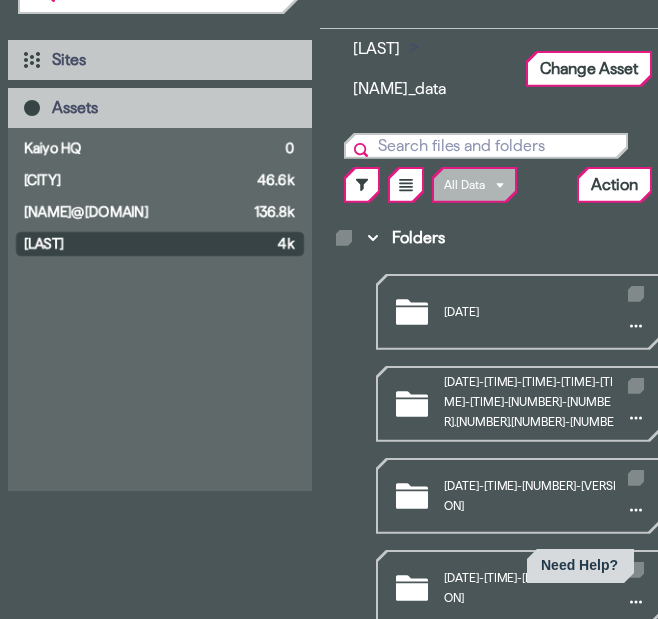 scroll, scrollTop: 0, scrollLeft: 0, axis: both 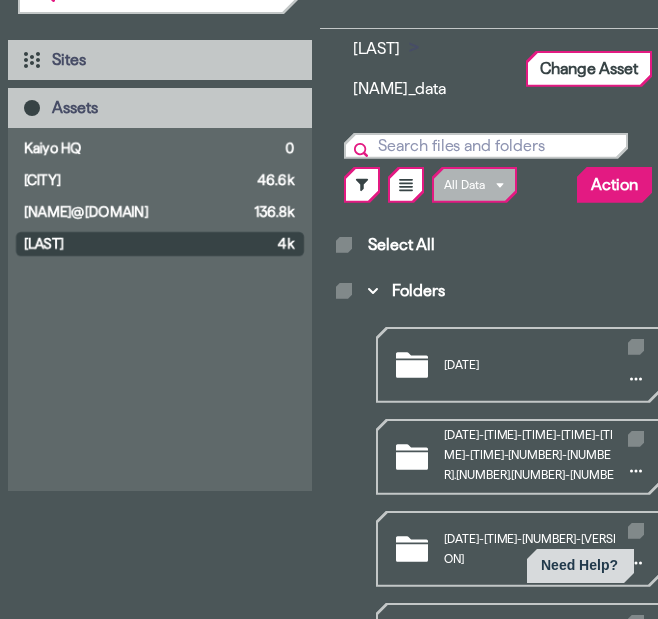 click on "Action" at bounding box center [614, 185] 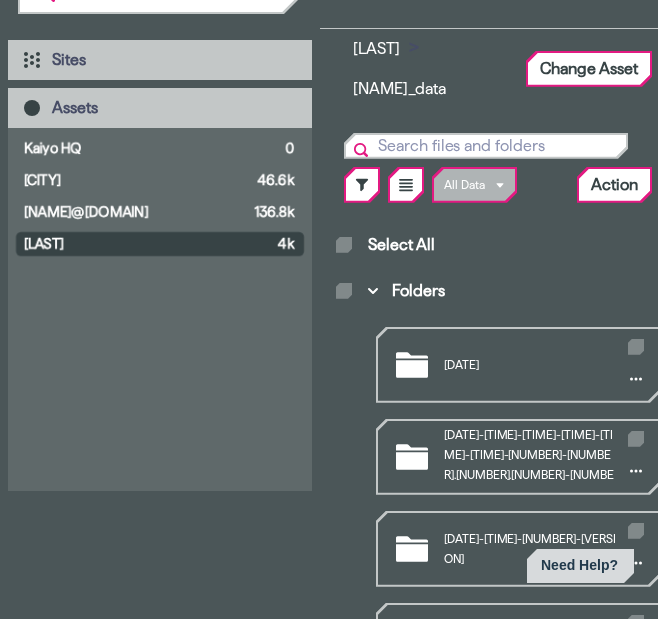 click on "Upload Data" at bounding box center (566, 229) 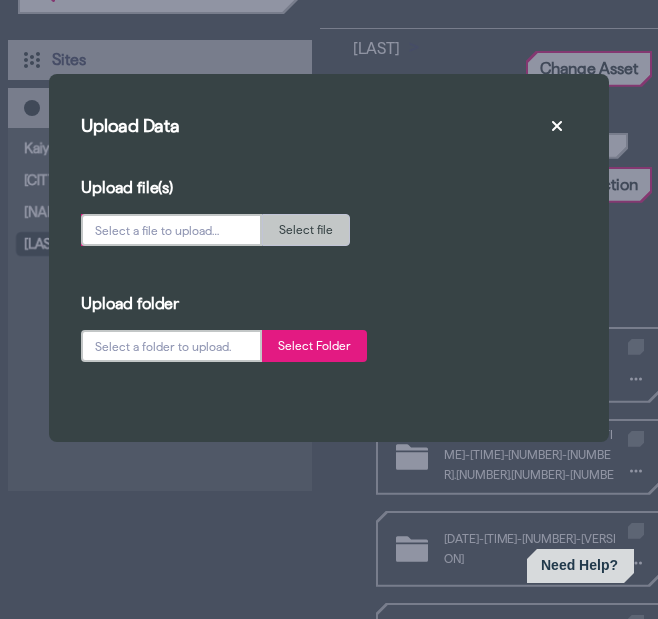 click on "Select Folder" at bounding box center (314, 346) 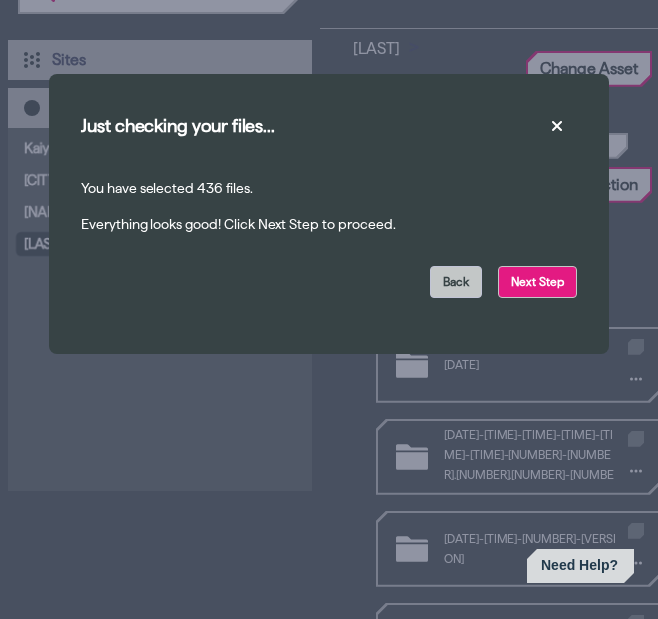 click on "Next Step" at bounding box center (537, 282) 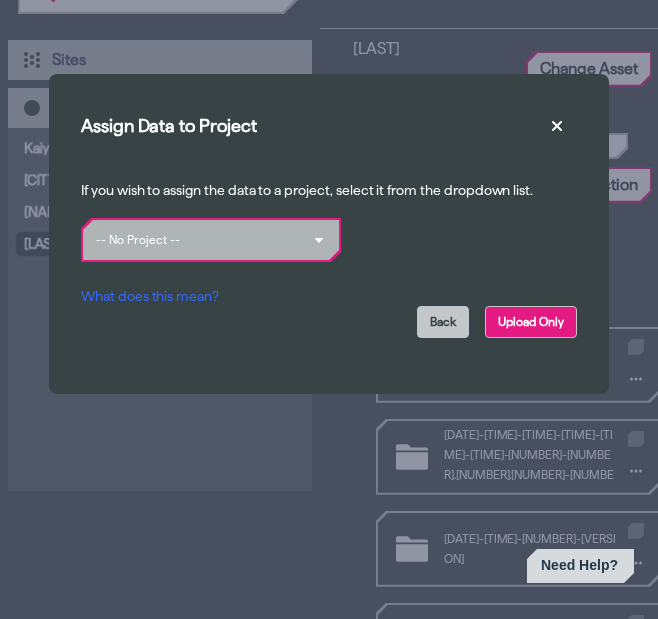 click on "Upload Only" at bounding box center (531, 322) 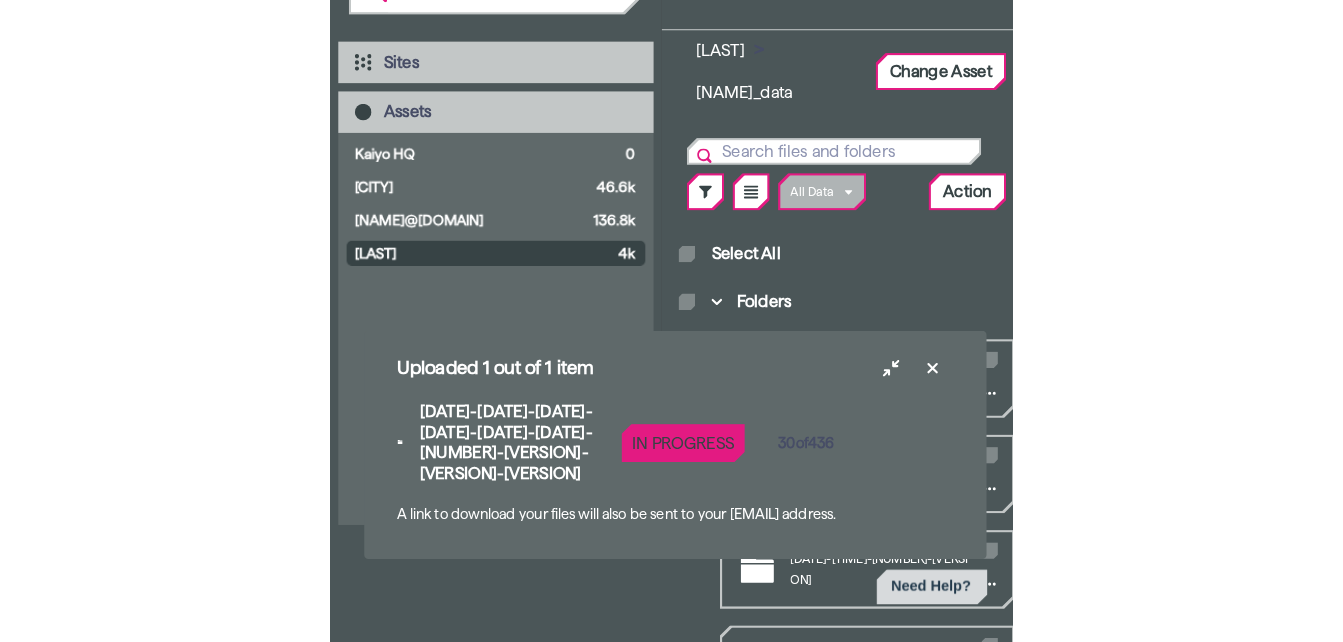 scroll, scrollTop: 55, scrollLeft: 0, axis: vertical 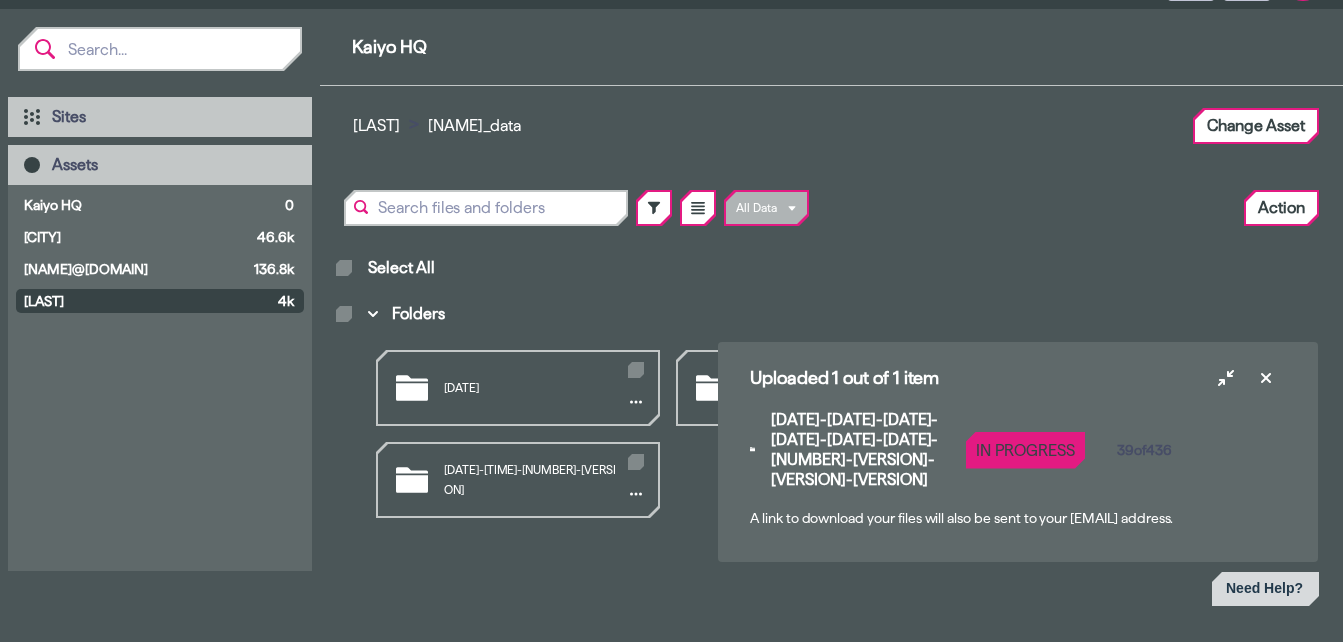click on "All Data Action" at bounding box center [831, 208] 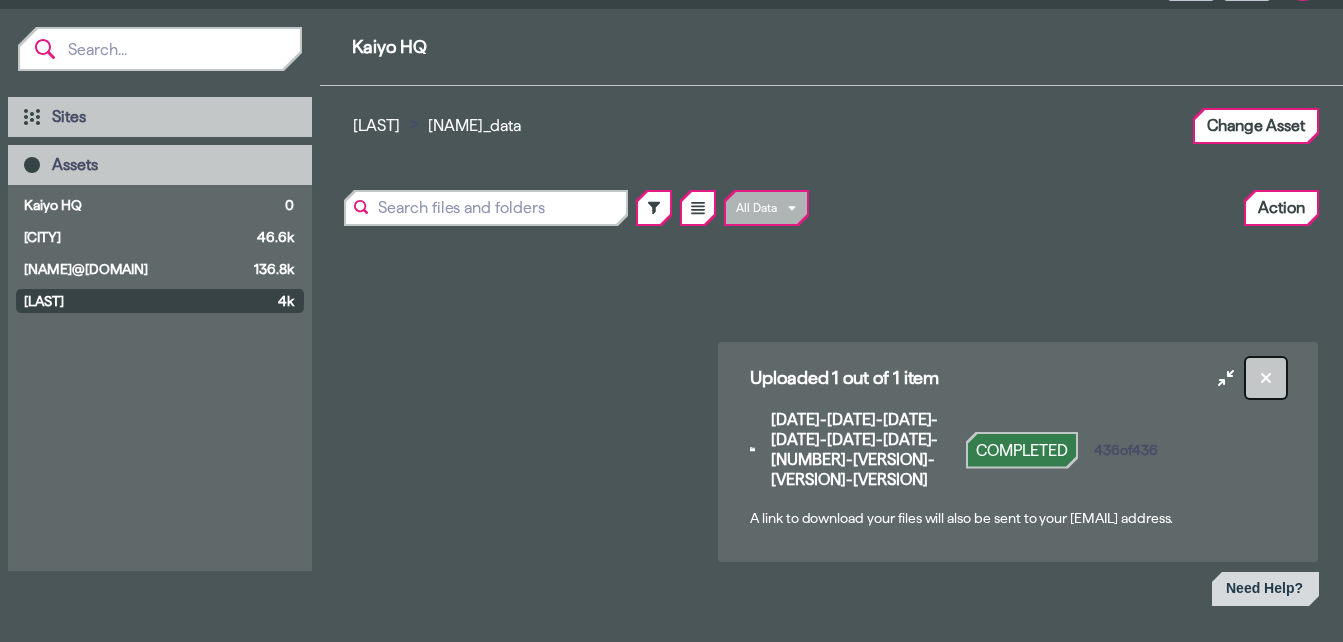 click at bounding box center [1266, 378] 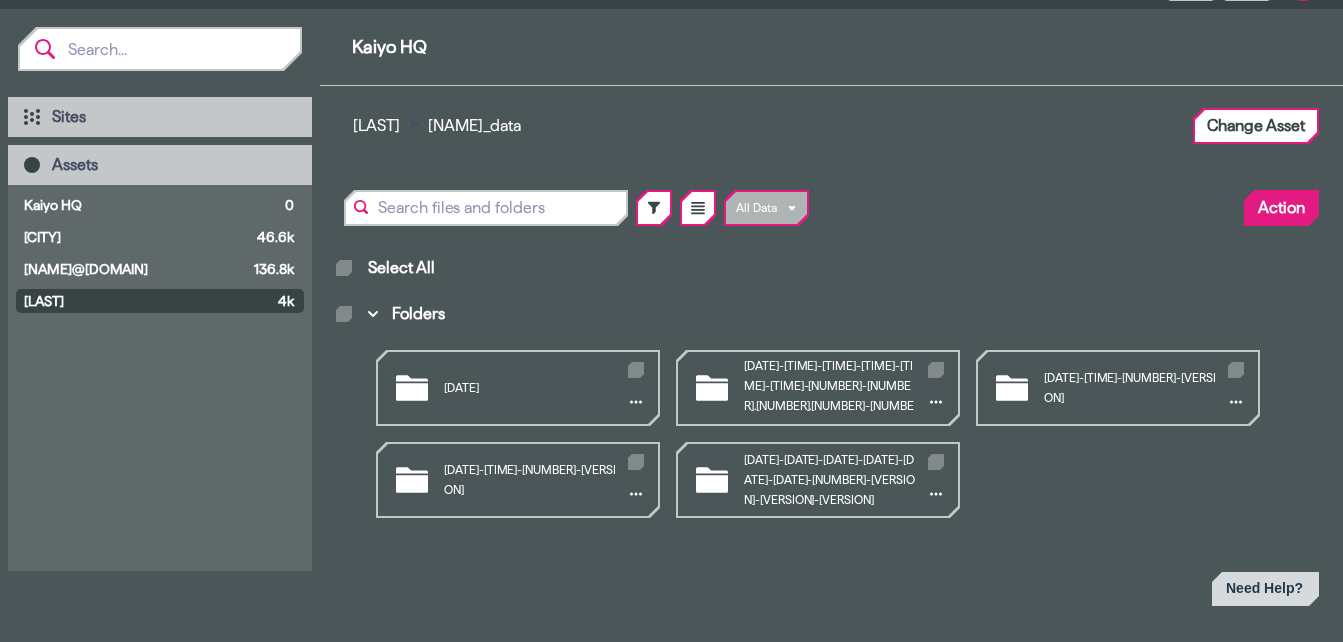 click on "Action" at bounding box center (1281, 208) 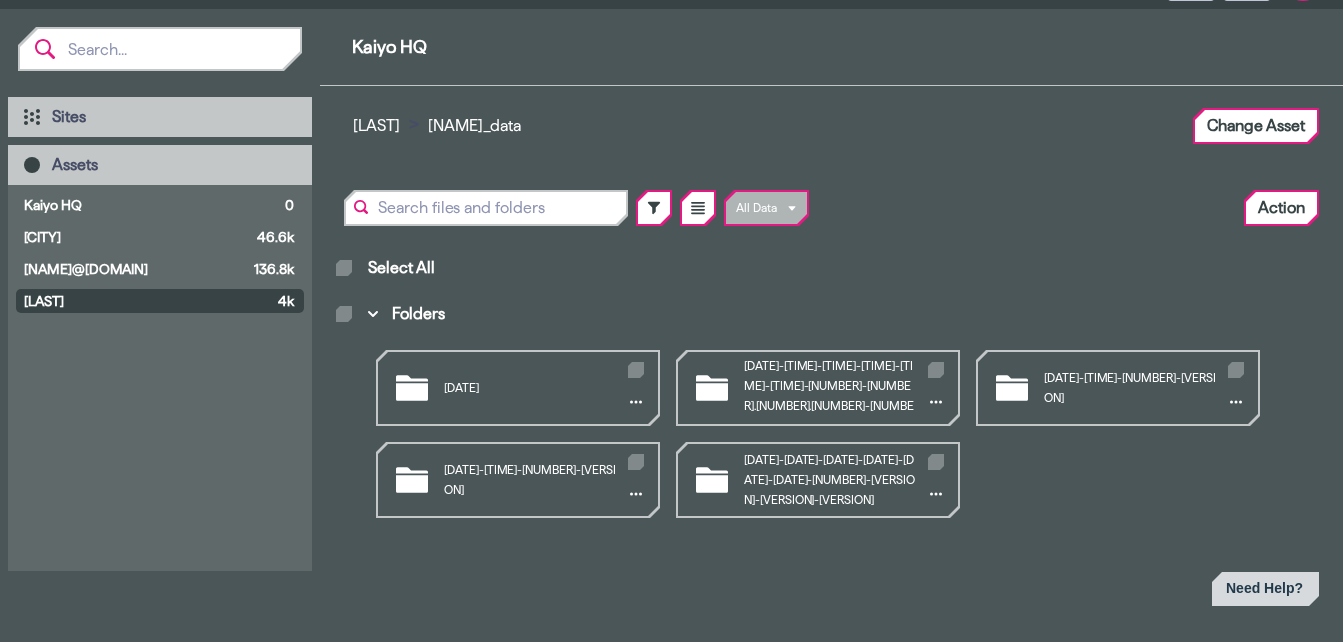 click on "Upload Data" at bounding box center [1231, 252] 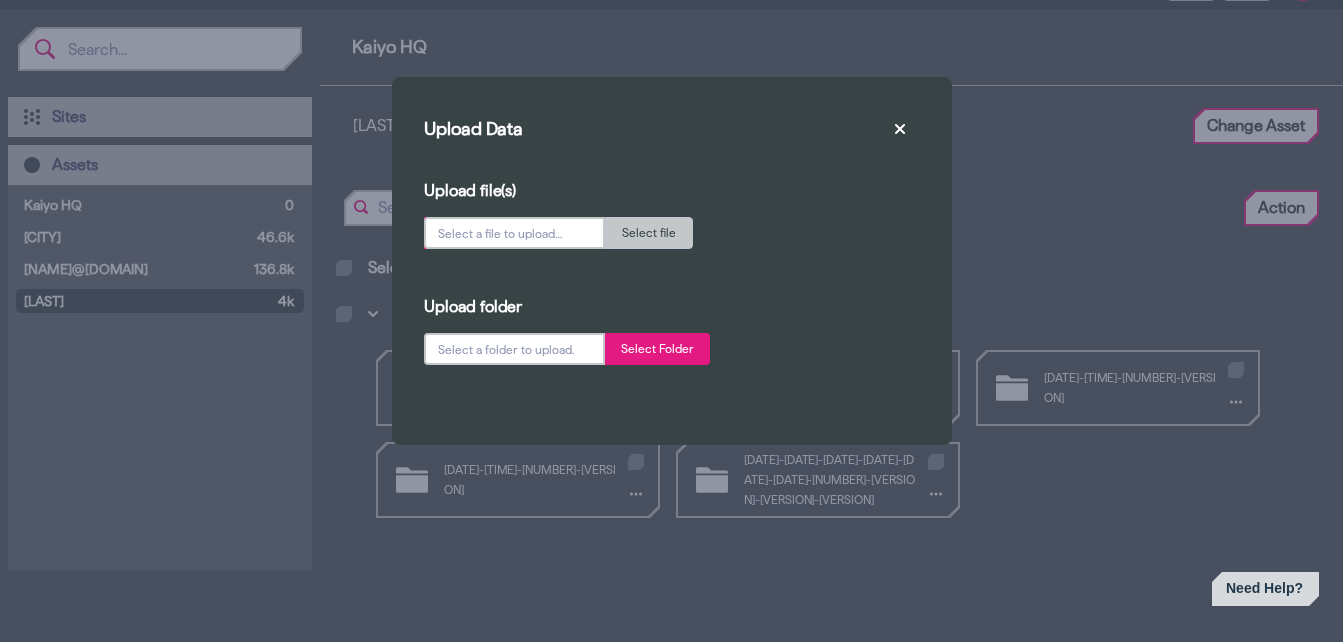 click on "Select Folder" at bounding box center [657, 349] 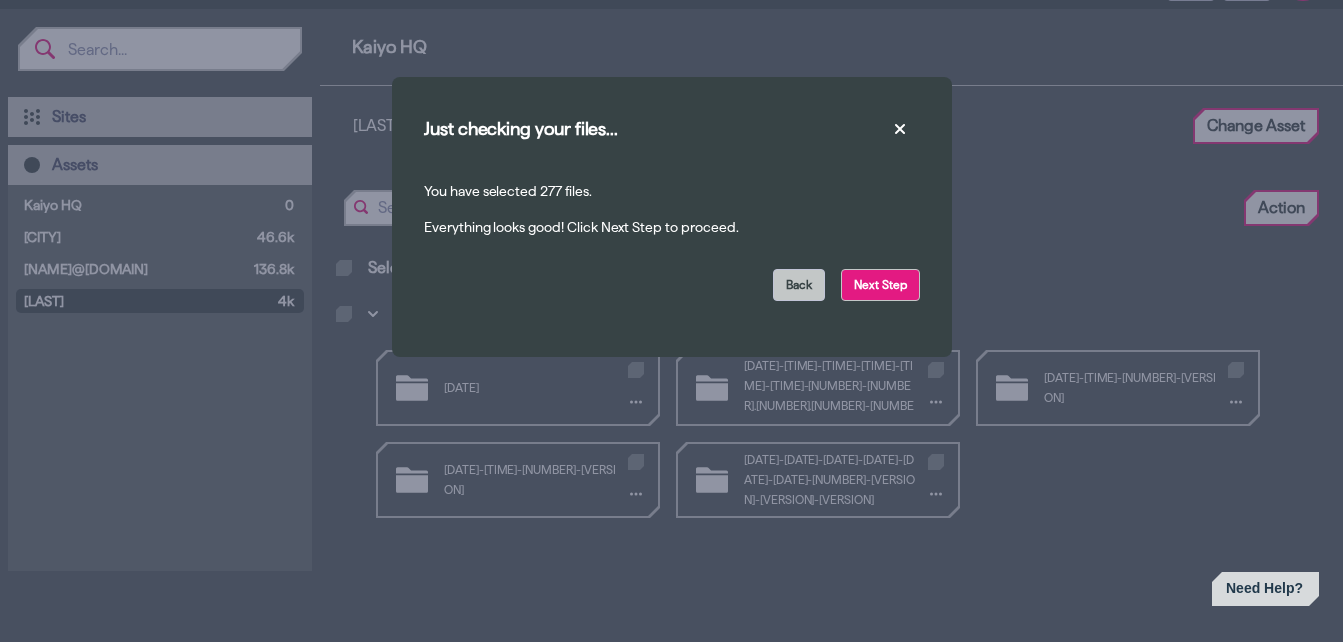 click on "Next Step" at bounding box center (880, 285) 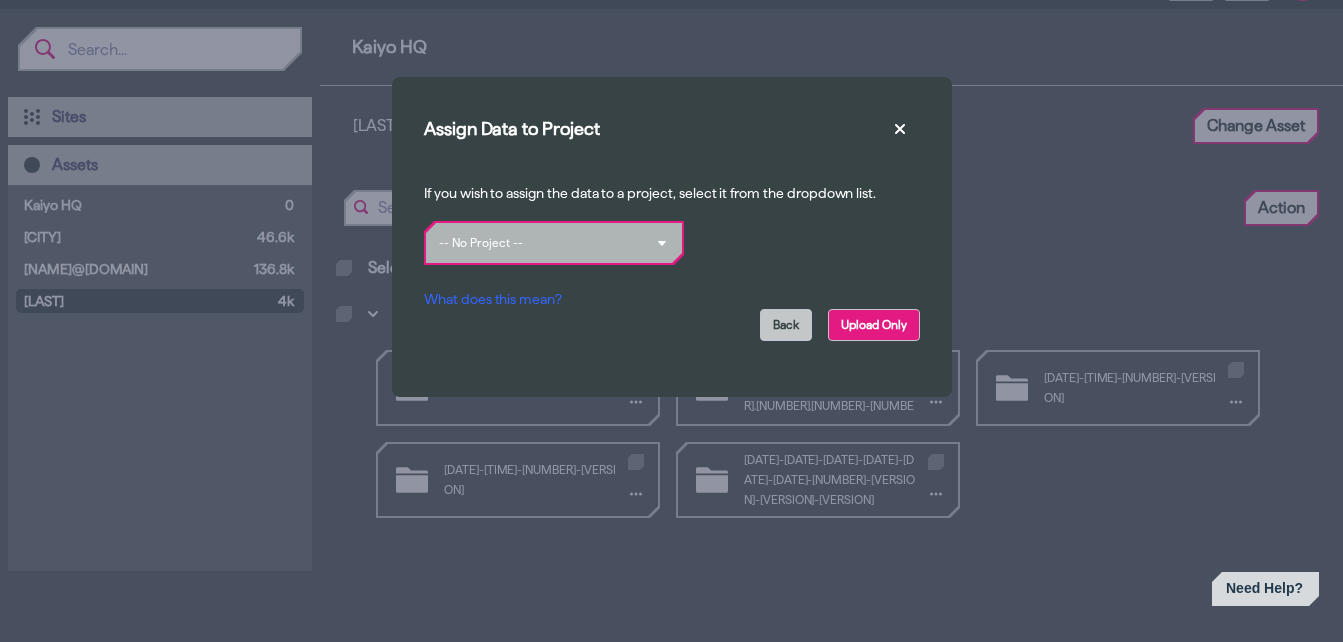 click on "Upload Only" at bounding box center [874, 325] 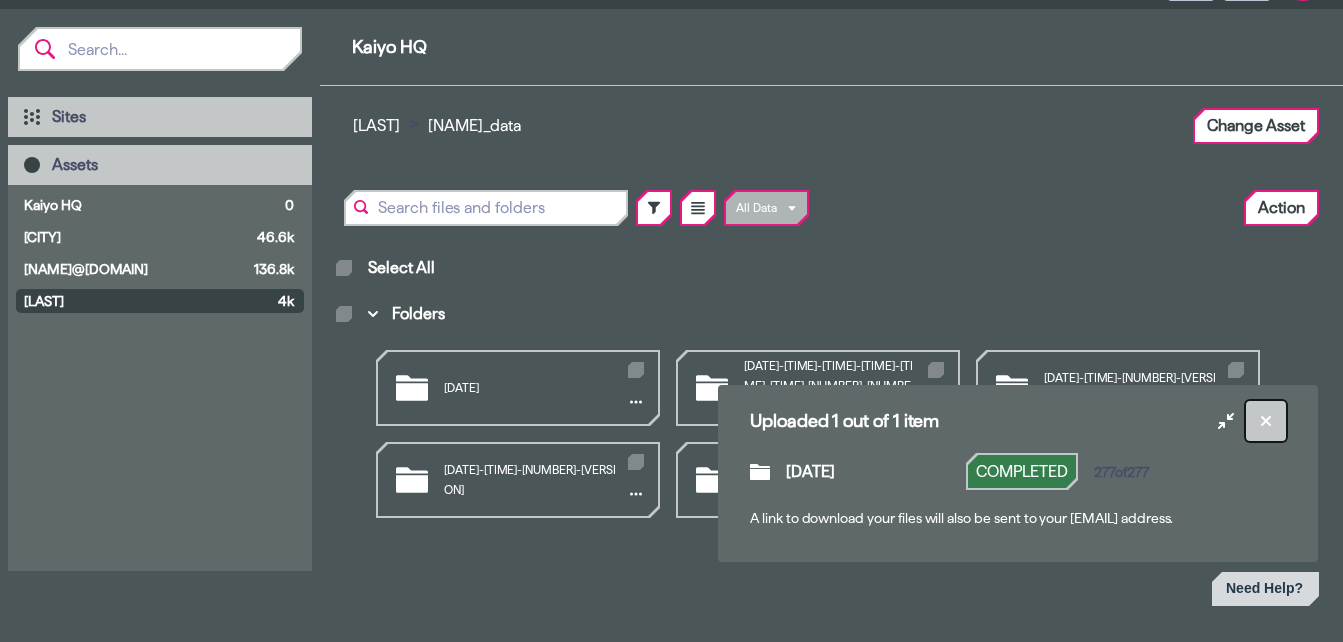 click 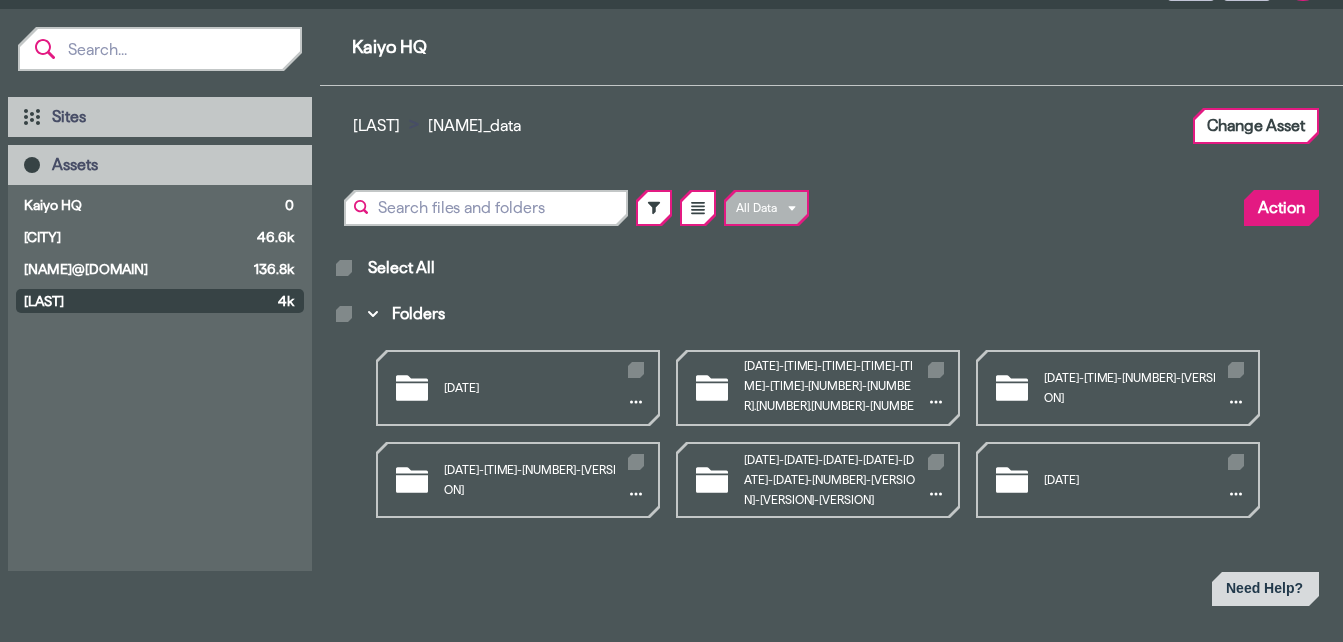 click on "Action" at bounding box center (1281, 208) 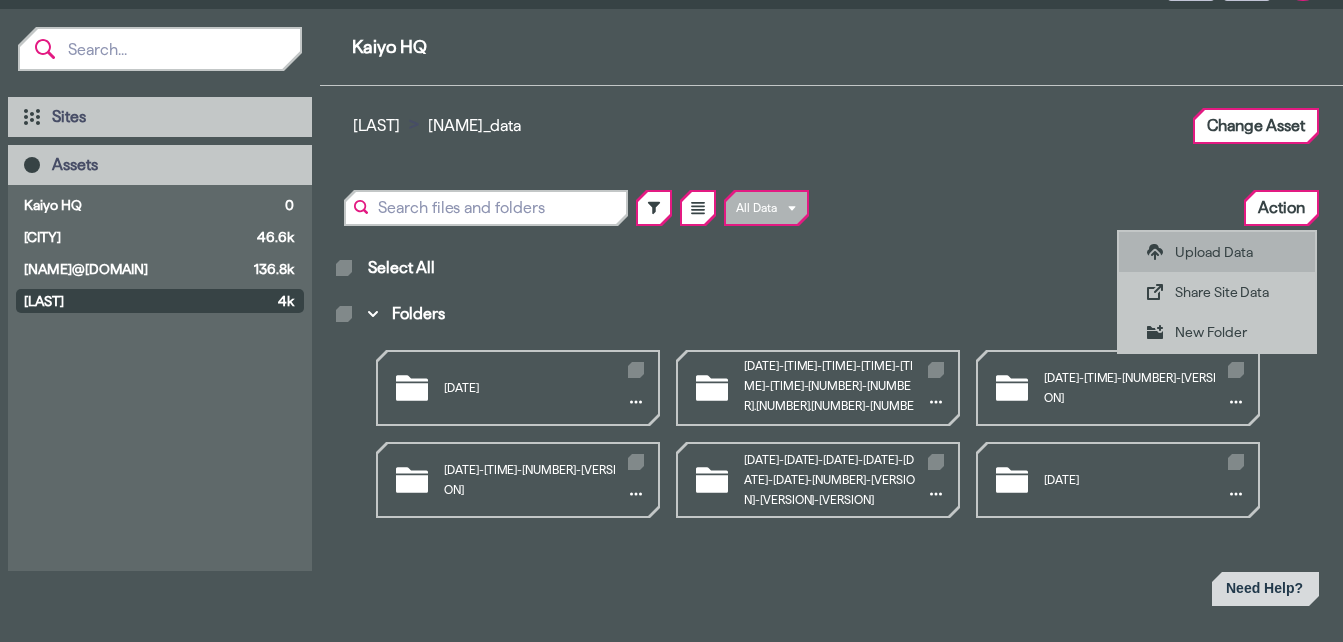 click on "Upload Data" at bounding box center [1231, 252] 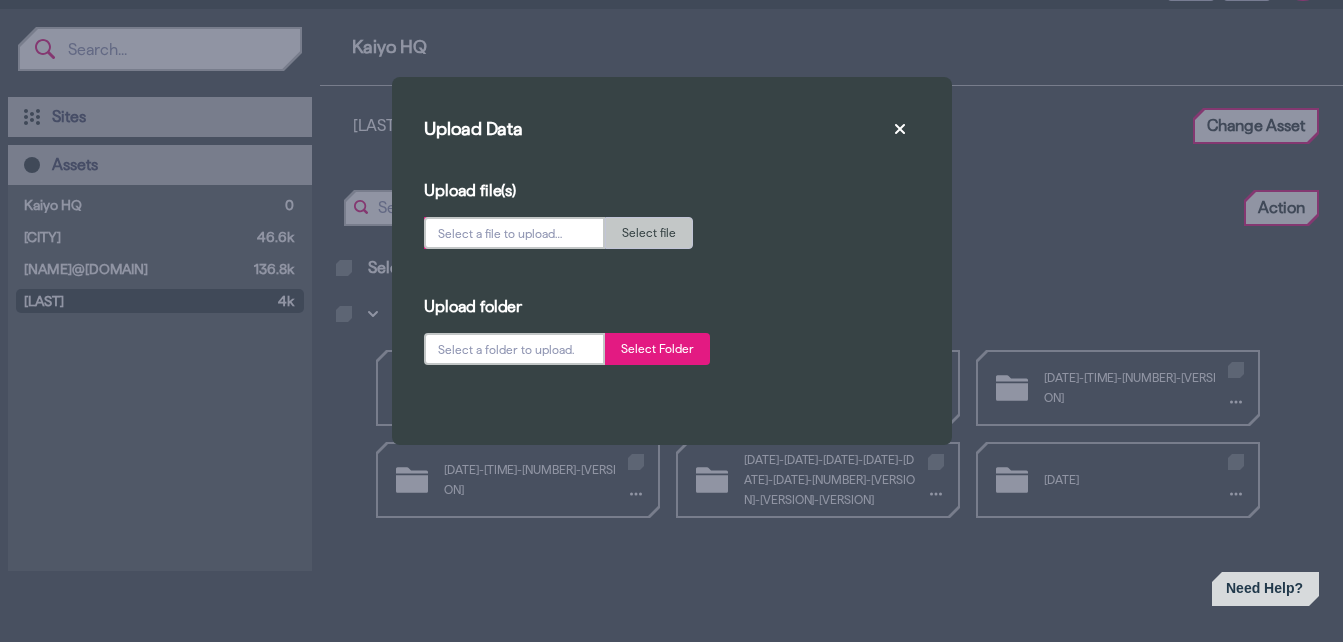click on "Select Folder" at bounding box center (657, 349) 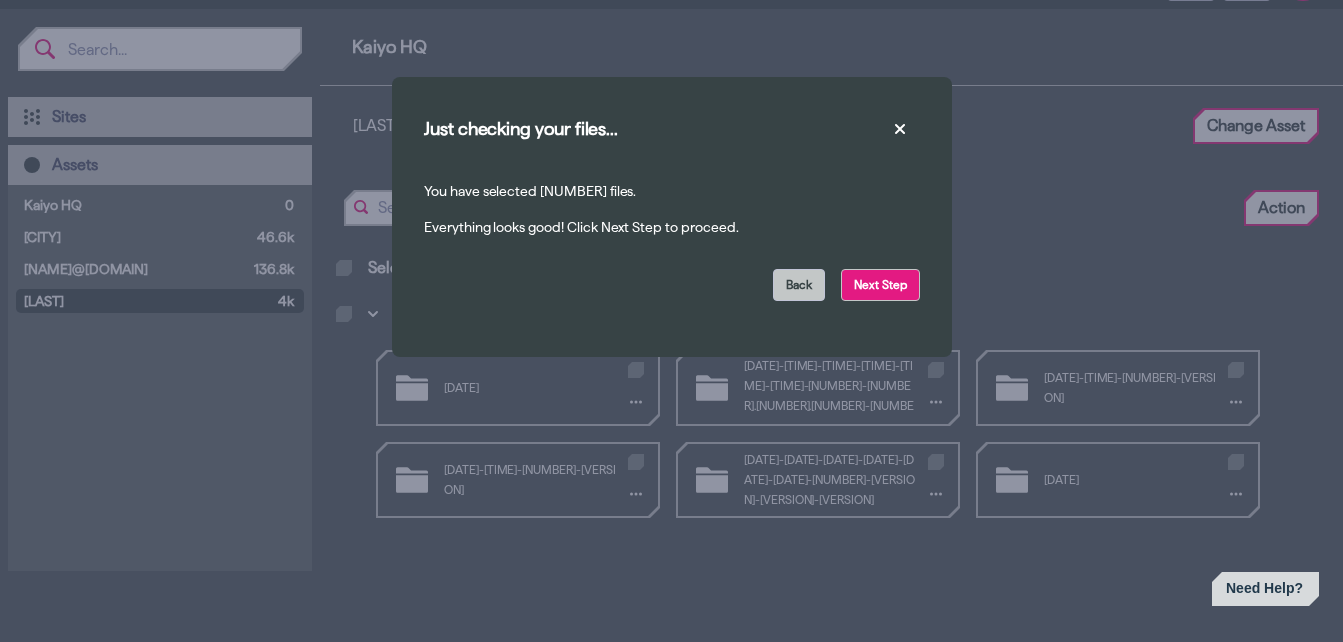 click on "Next Step" at bounding box center (880, 285) 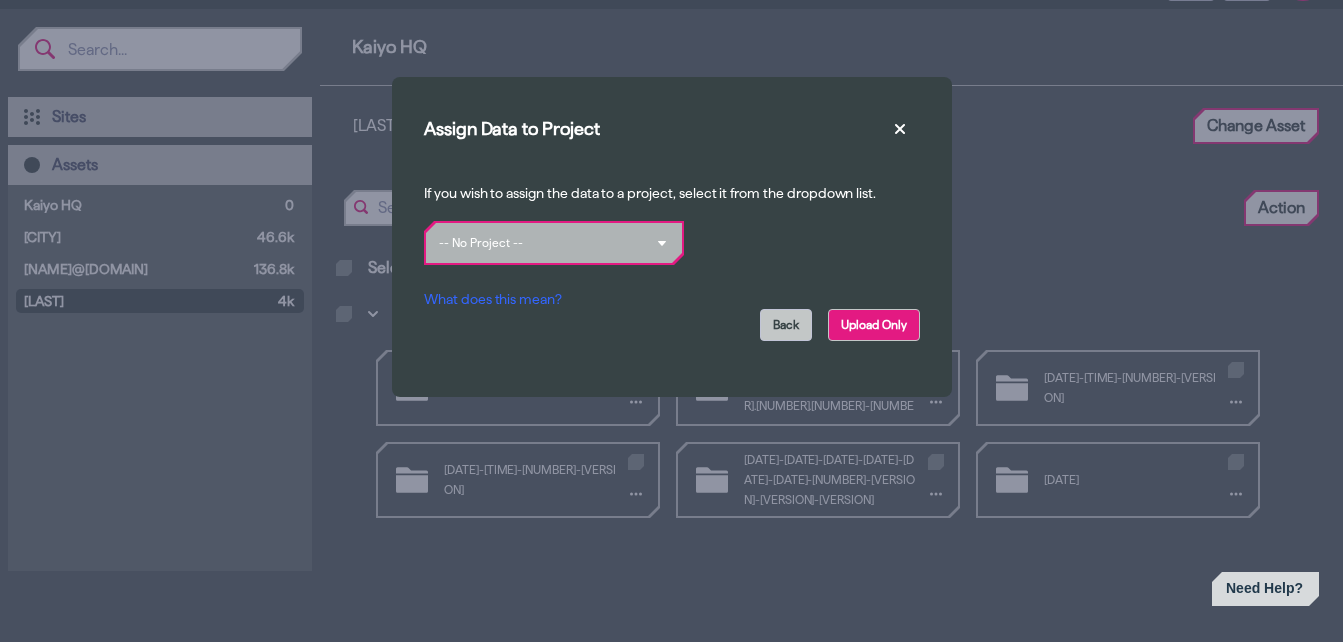 click on "Upload Only" at bounding box center (874, 325) 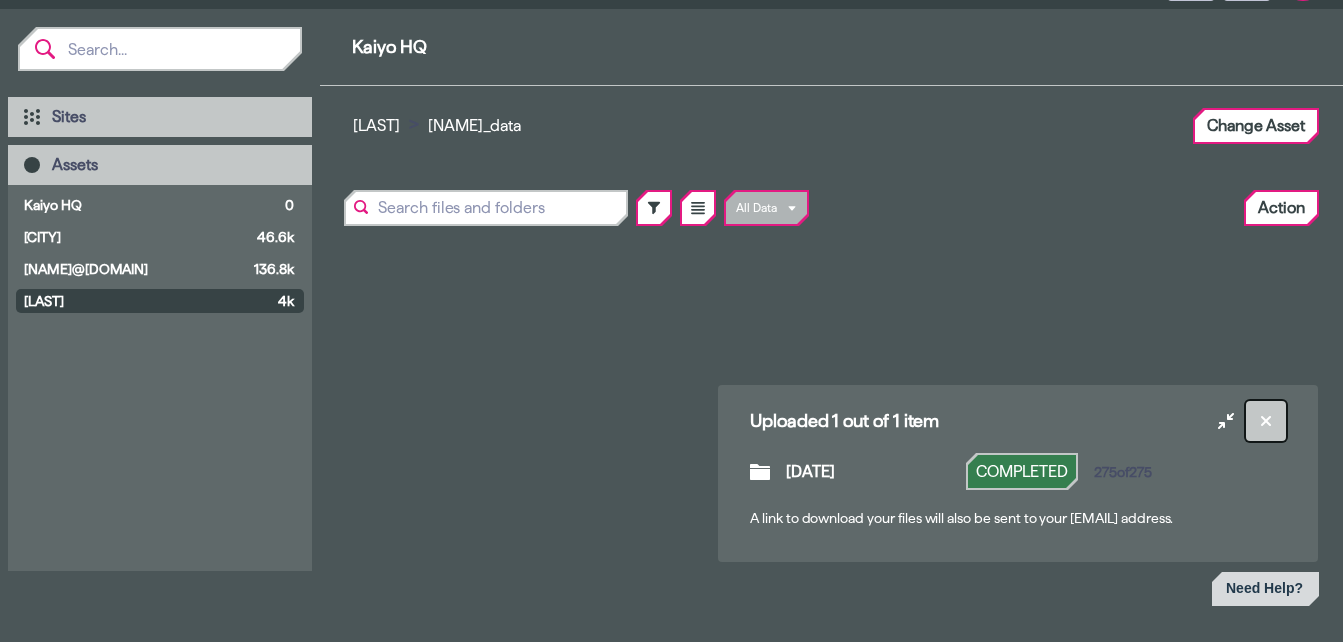 click 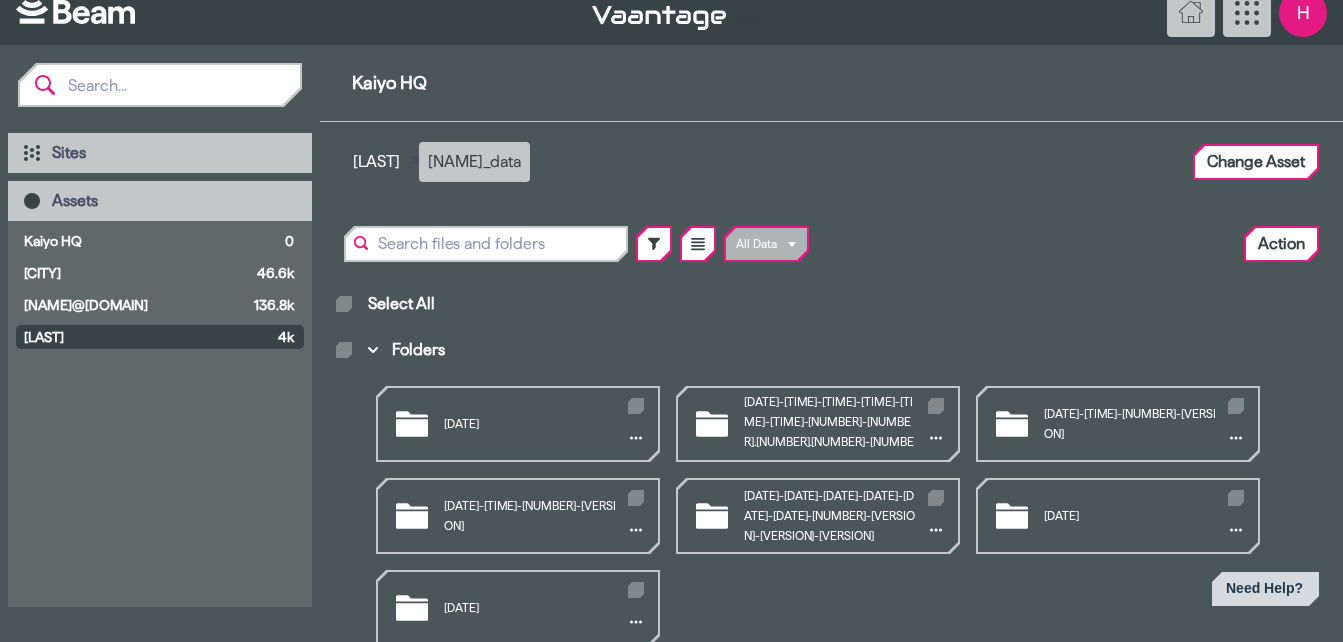 scroll, scrollTop: 0, scrollLeft: 0, axis: both 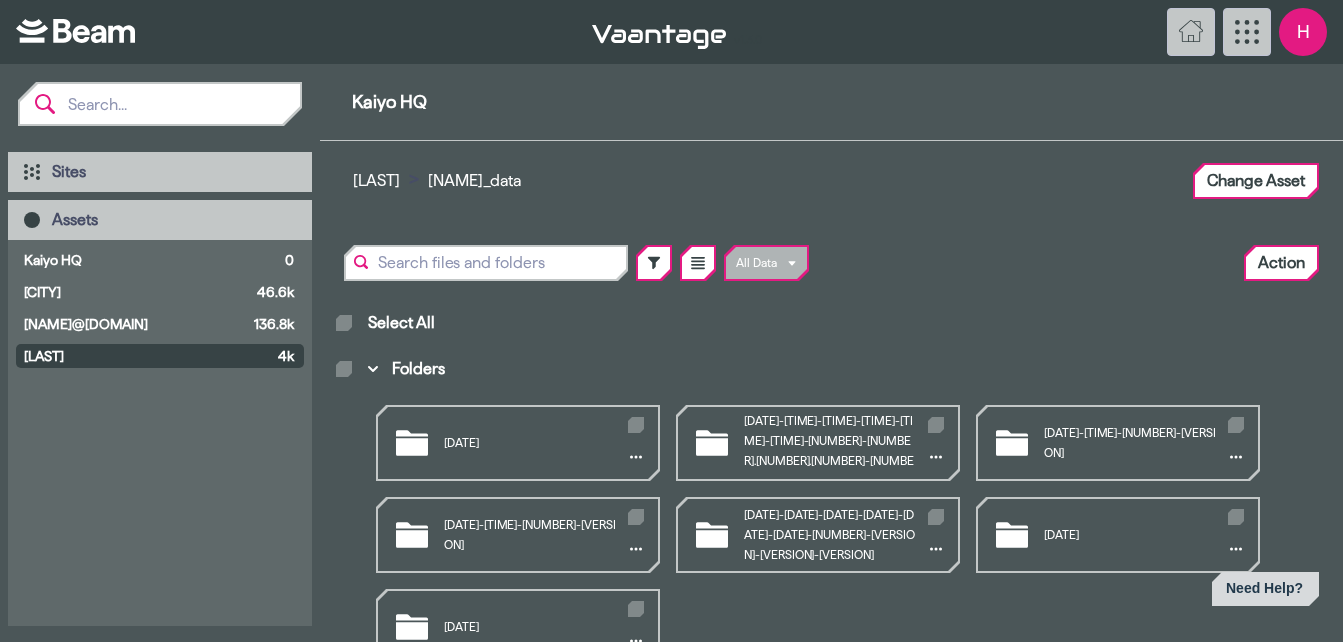 click on "H" at bounding box center (1303, 32) 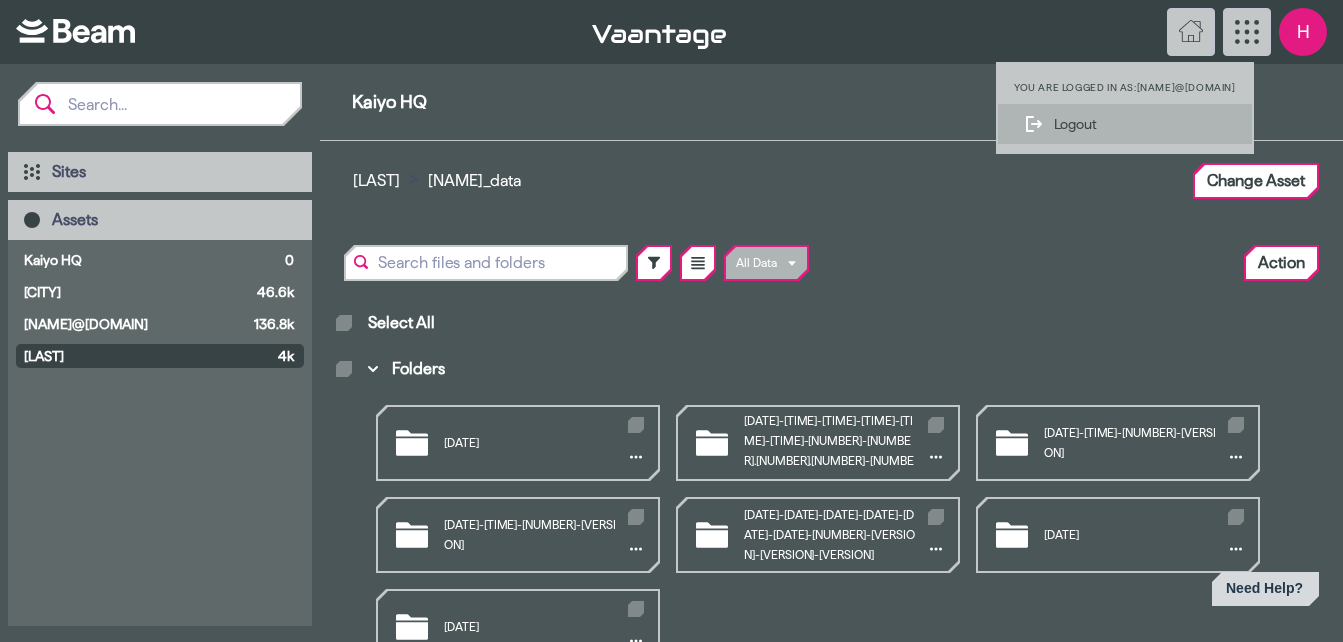click on "Logout" at bounding box center [1139, 124] 